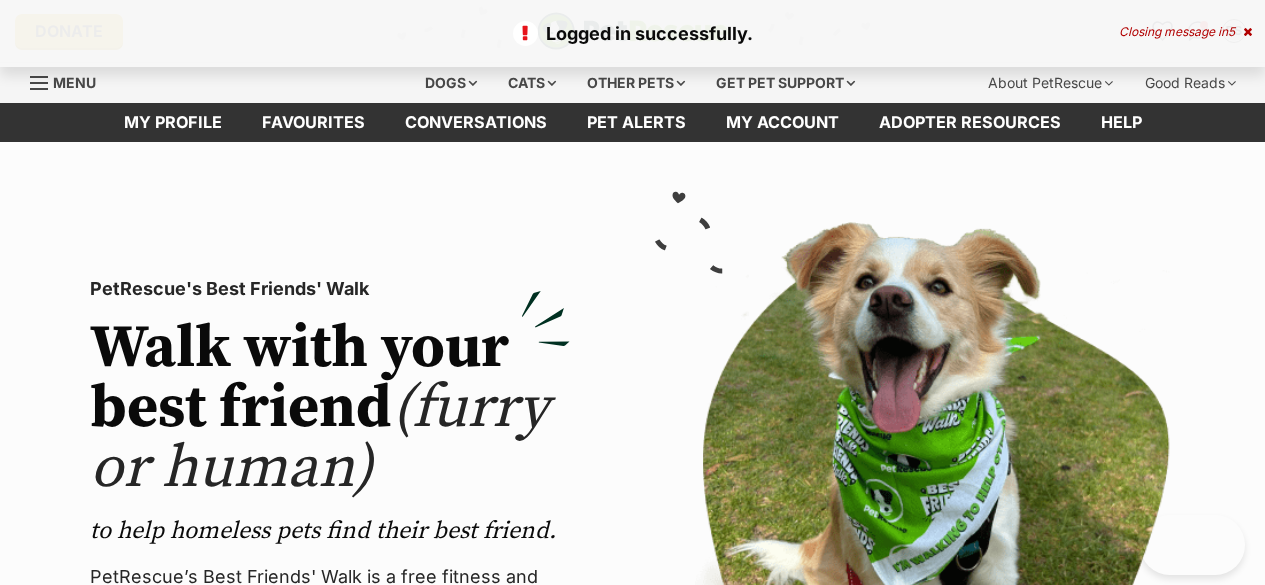scroll, scrollTop: 0, scrollLeft: 0, axis: both 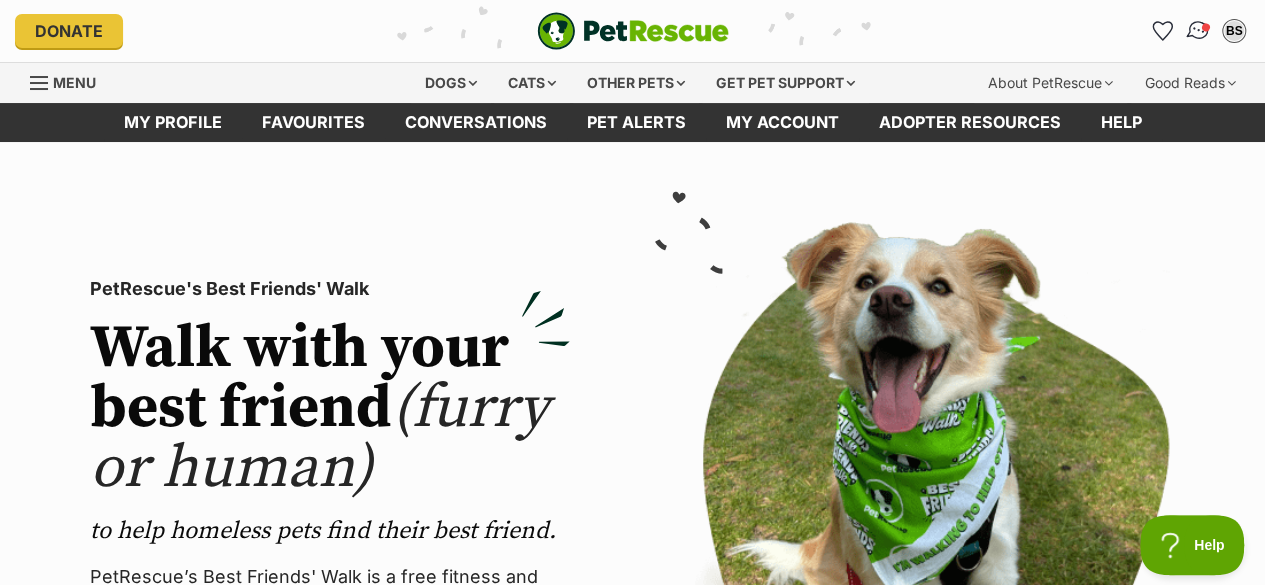 click at bounding box center (1198, 31) 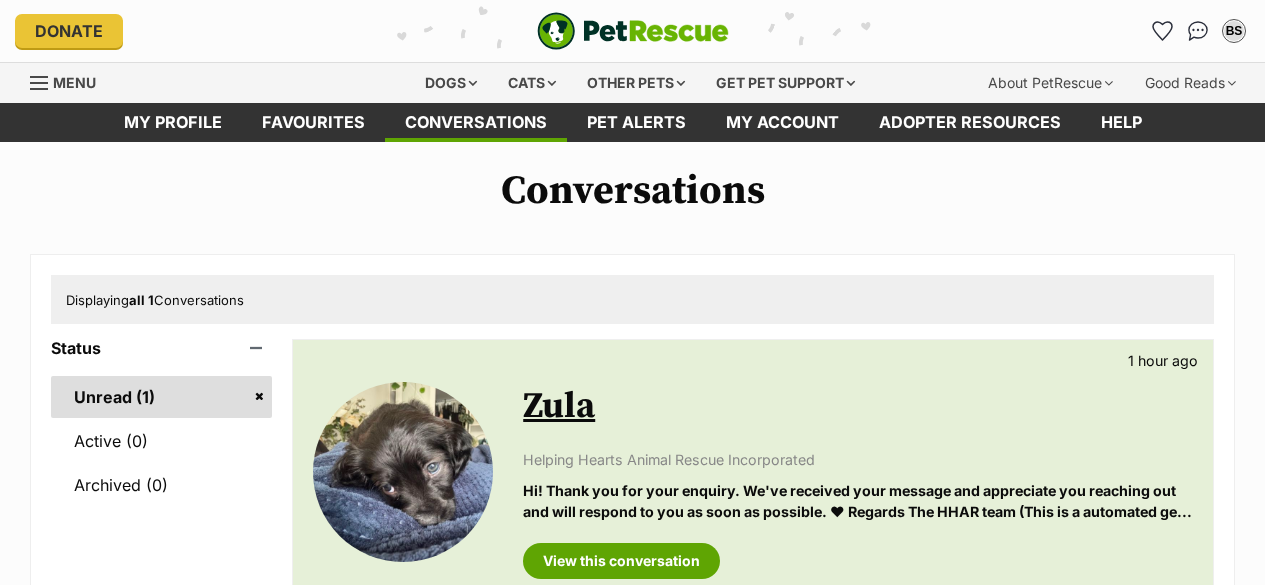 scroll, scrollTop: 0, scrollLeft: 0, axis: both 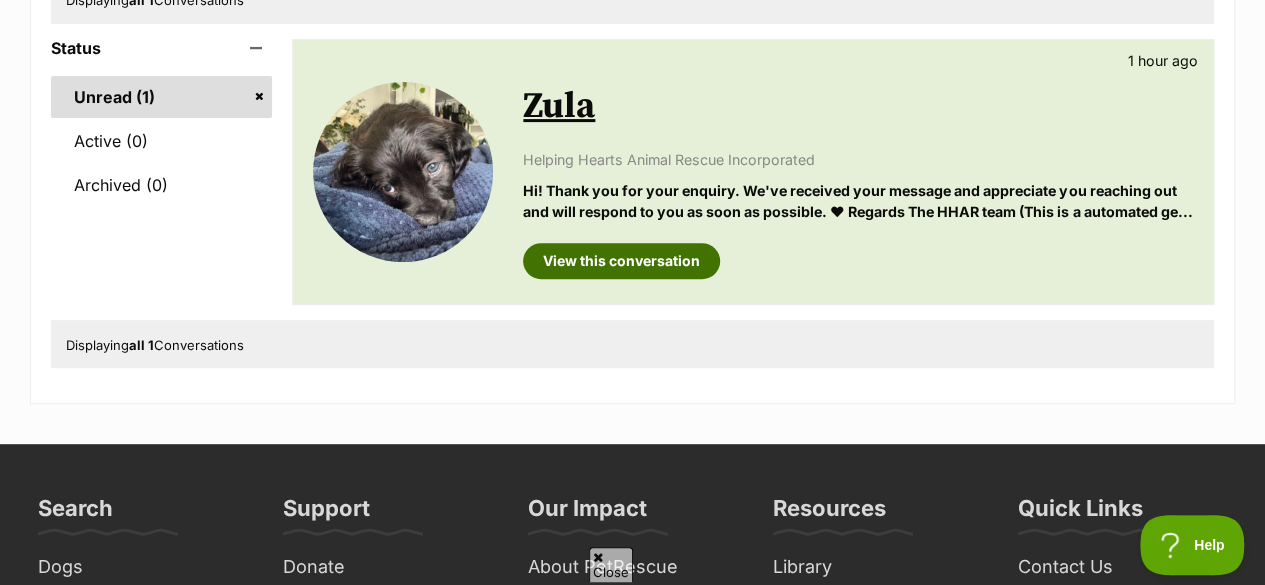 click on "View this conversation" at bounding box center [621, 261] 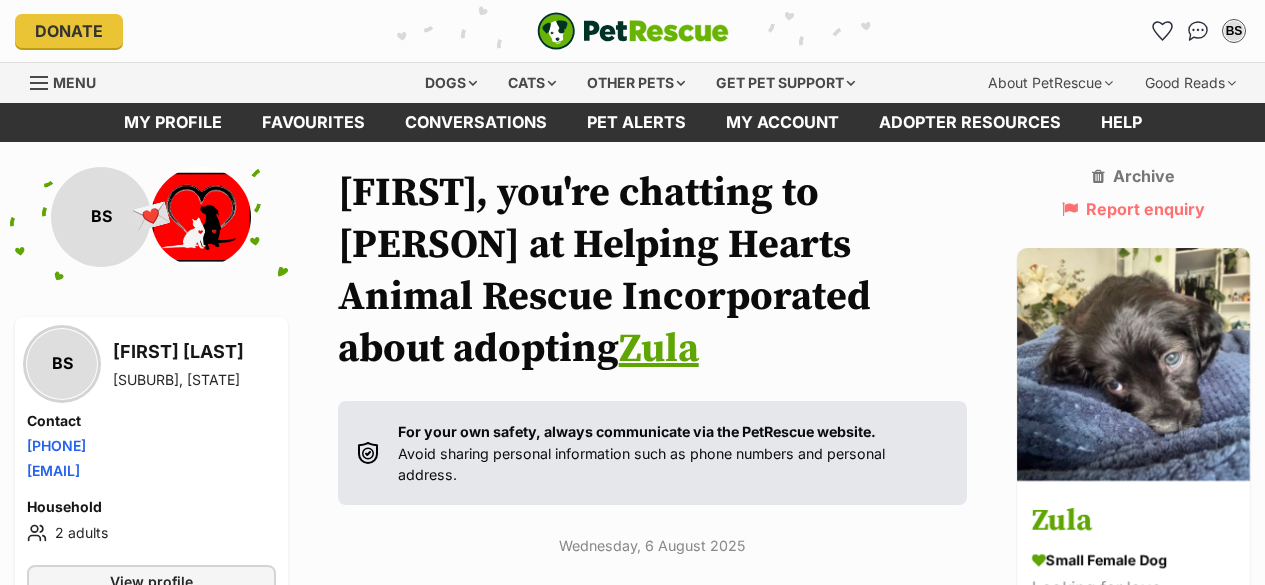 scroll, scrollTop: 0, scrollLeft: 0, axis: both 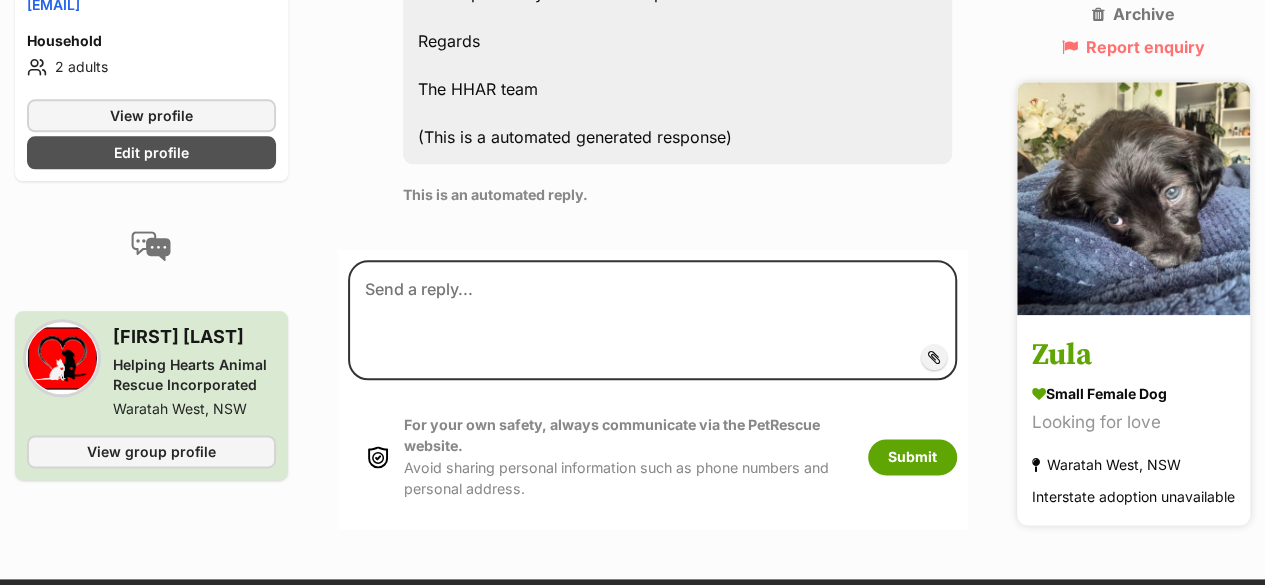 click at bounding box center [1133, 198] 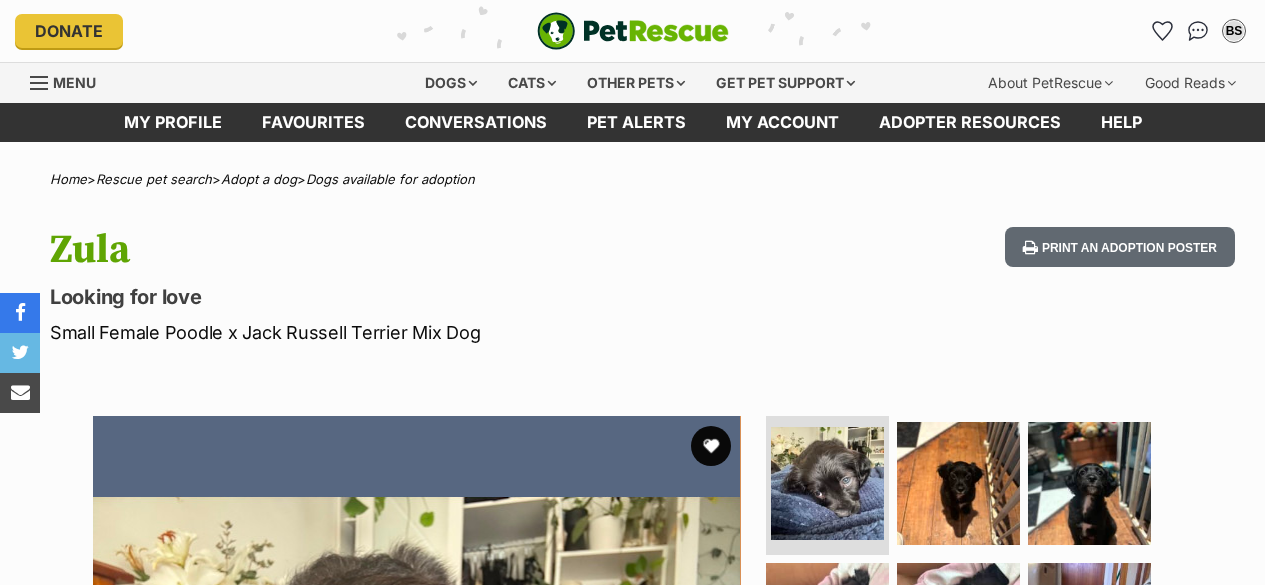 scroll, scrollTop: 0, scrollLeft: 0, axis: both 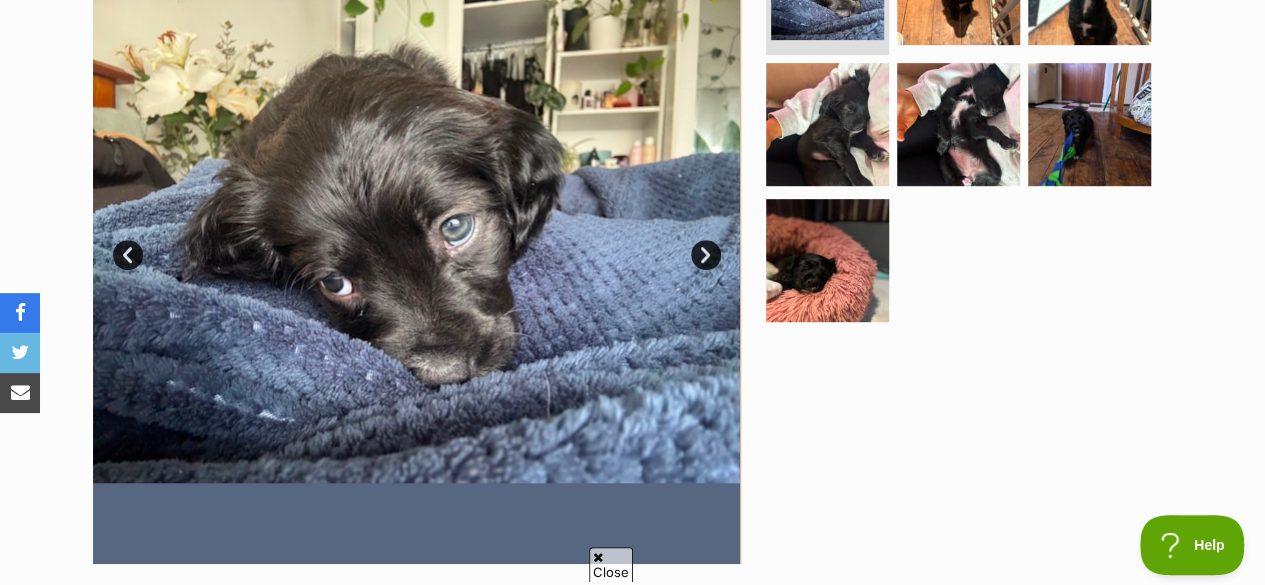 click on "Next" at bounding box center (706, 255) 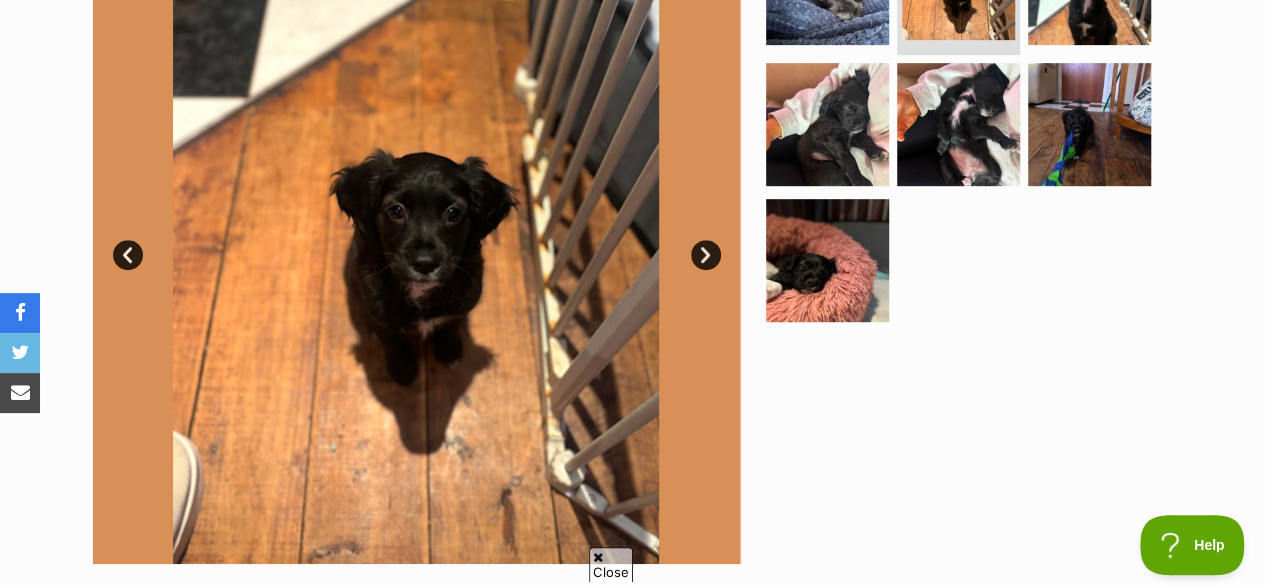 click on "Next" at bounding box center (706, 255) 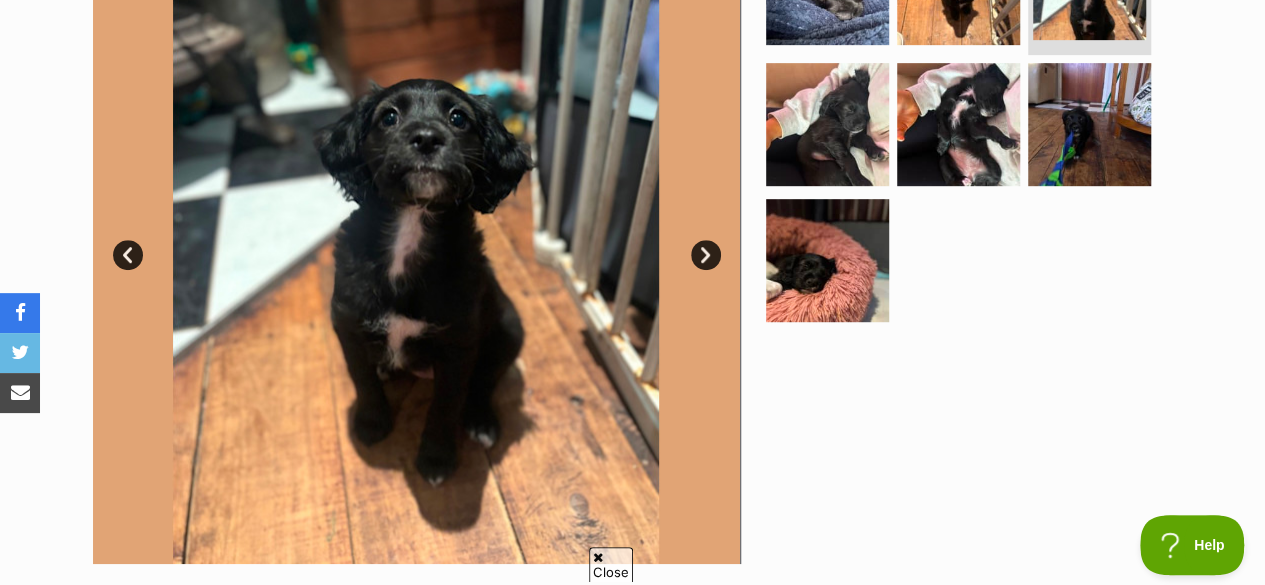 click on "Next" at bounding box center [706, 255] 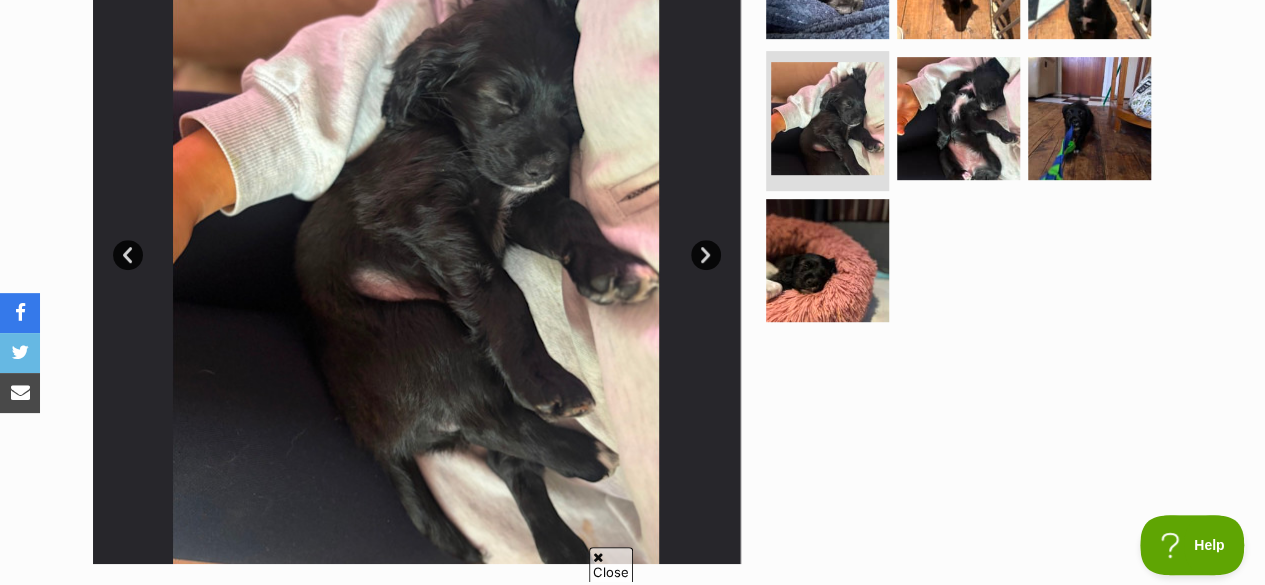 click on "Next" at bounding box center (706, 255) 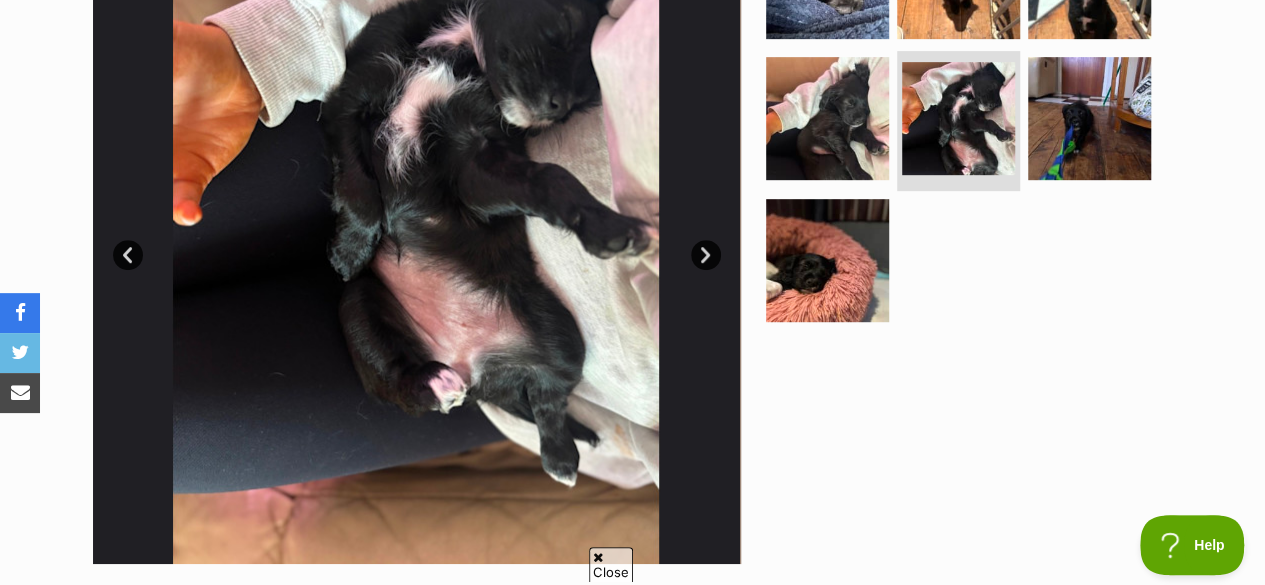 click on "Next" at bounding box center [706, 255] 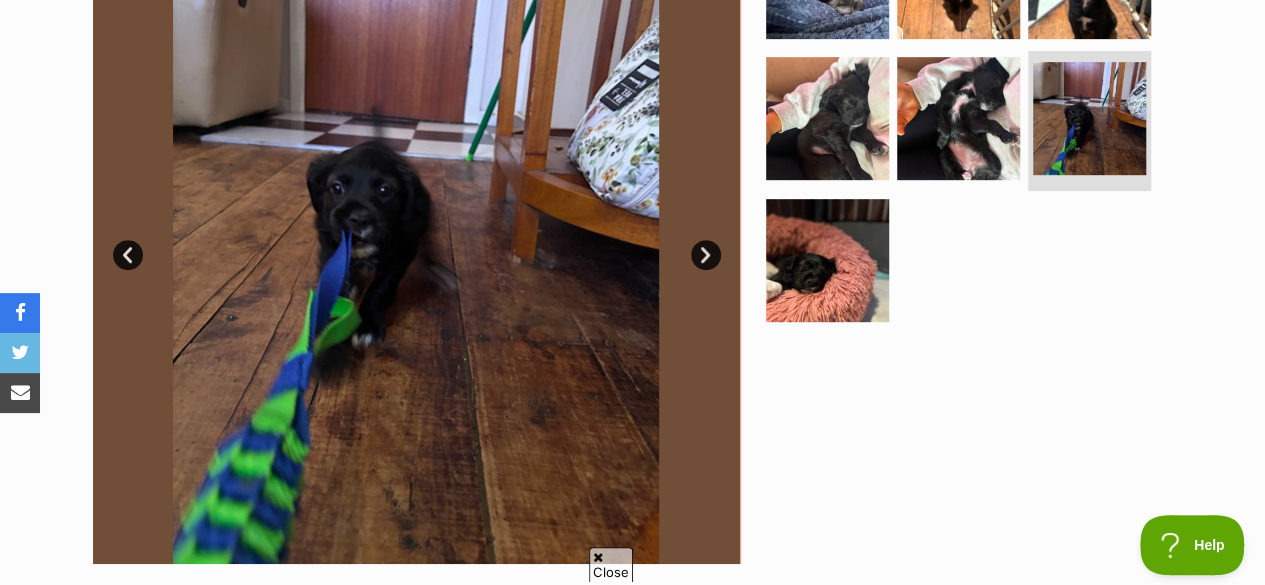 click on "Next" at bounding box center [706, 255] 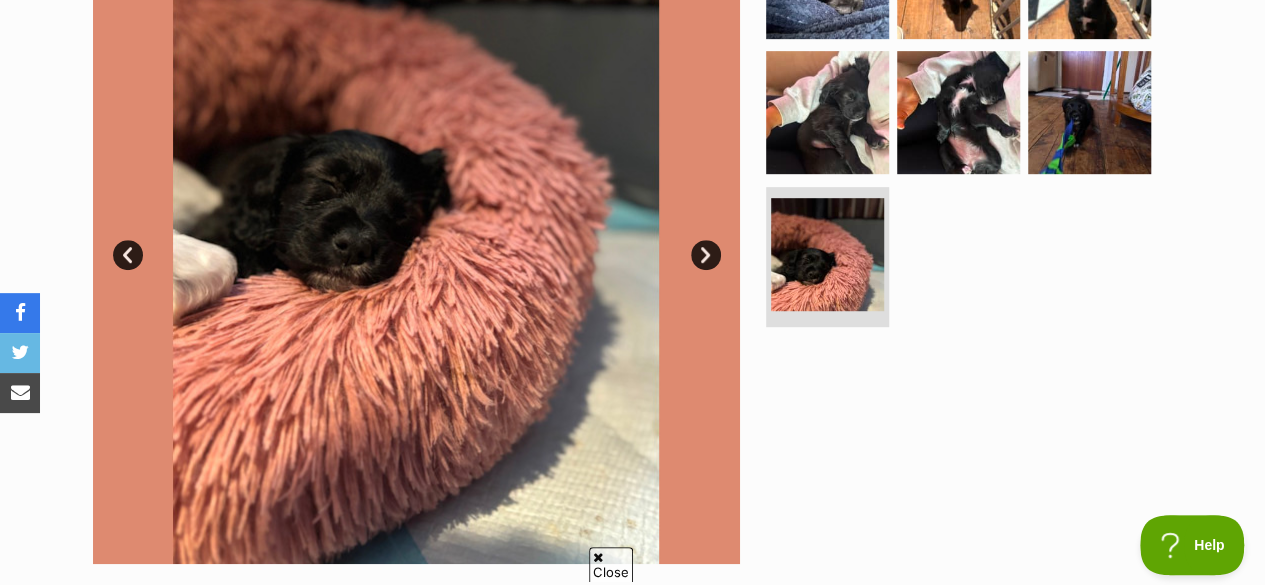 click on "Next" at bounding box center (706, 255) 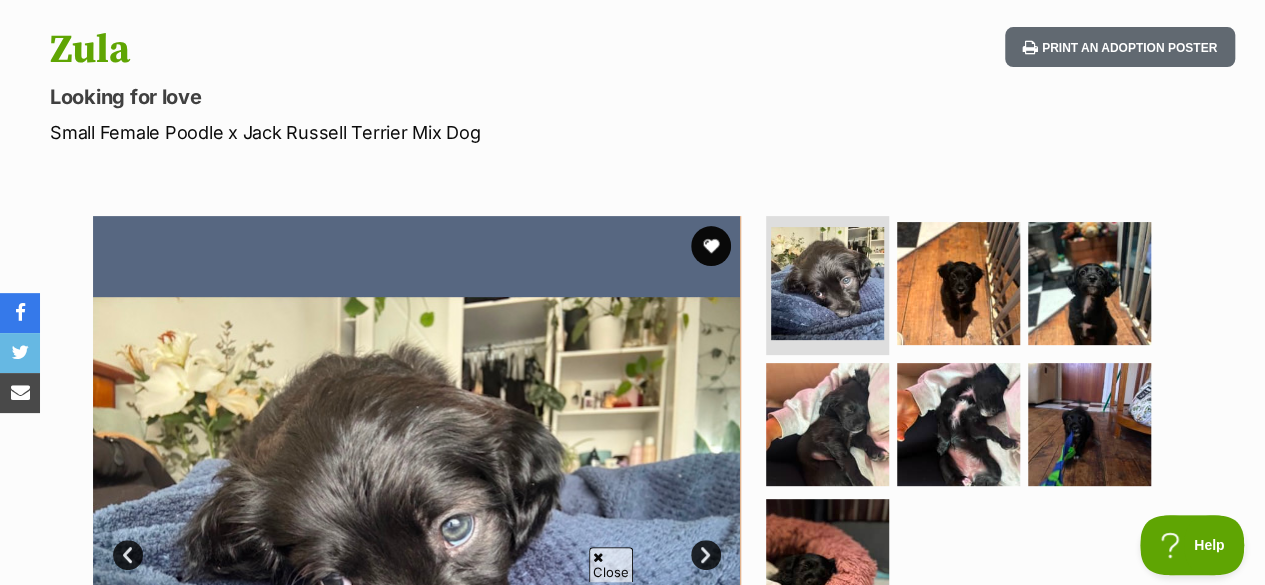 scroll, scrollTop: 0, scrollLeft: 0, axis: both 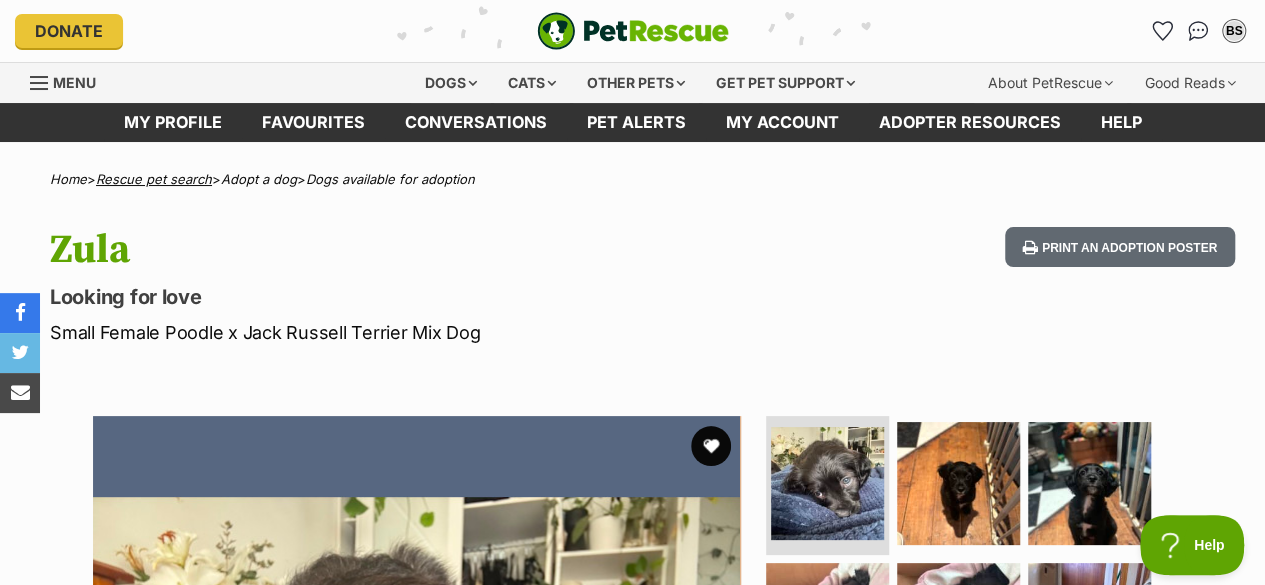 click on "Rescue pet search" at bounding box center [154, 179] 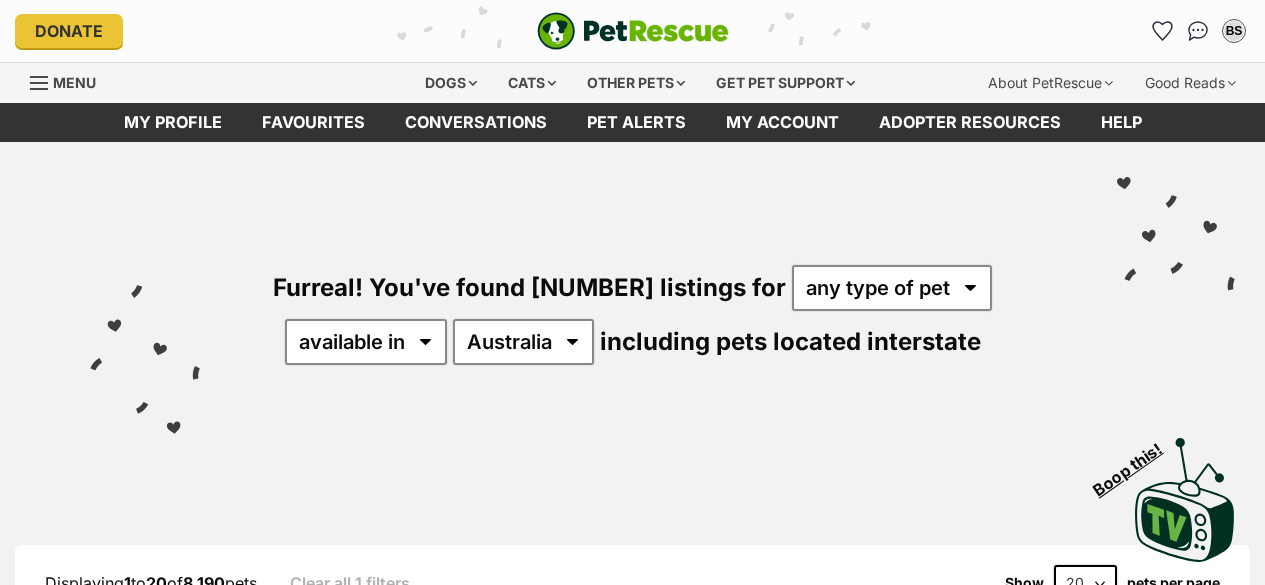 scroll, scrollTop: 0, scrollLeft: 0, axis: both 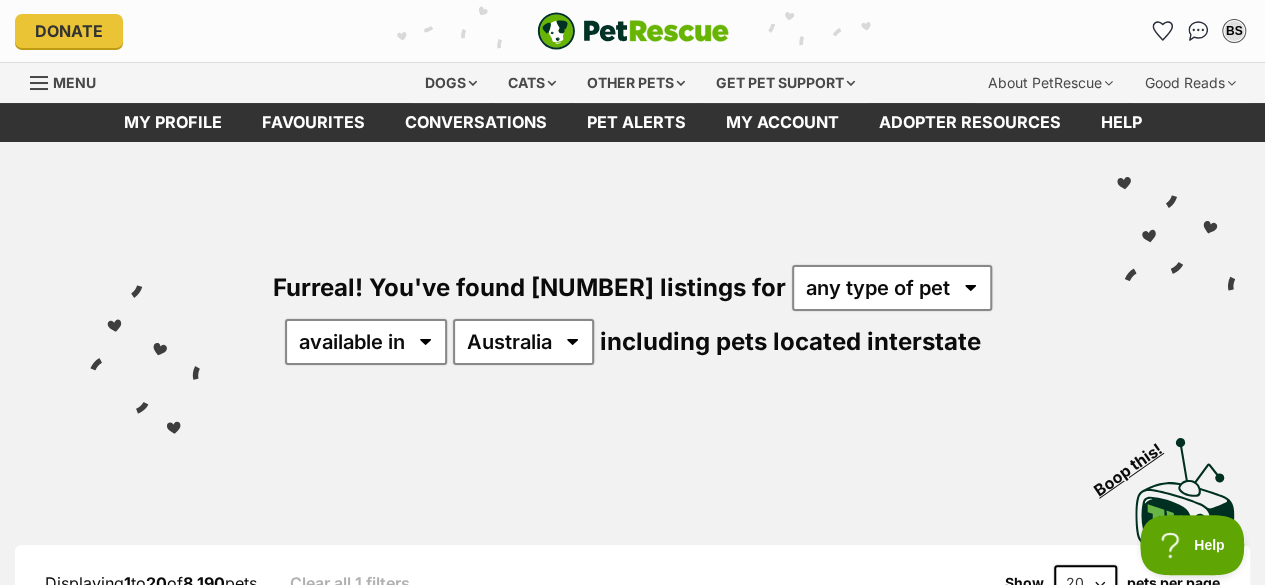 click on "Furreal! You've found 8,190 listings for
any type of pet
cats
dogs
other pets
available in
located in
Australia
ACT
NSW
NT
QLD
SA
TAS
VIC
WA
including pets located interstate" at bounding box center [632, 281] 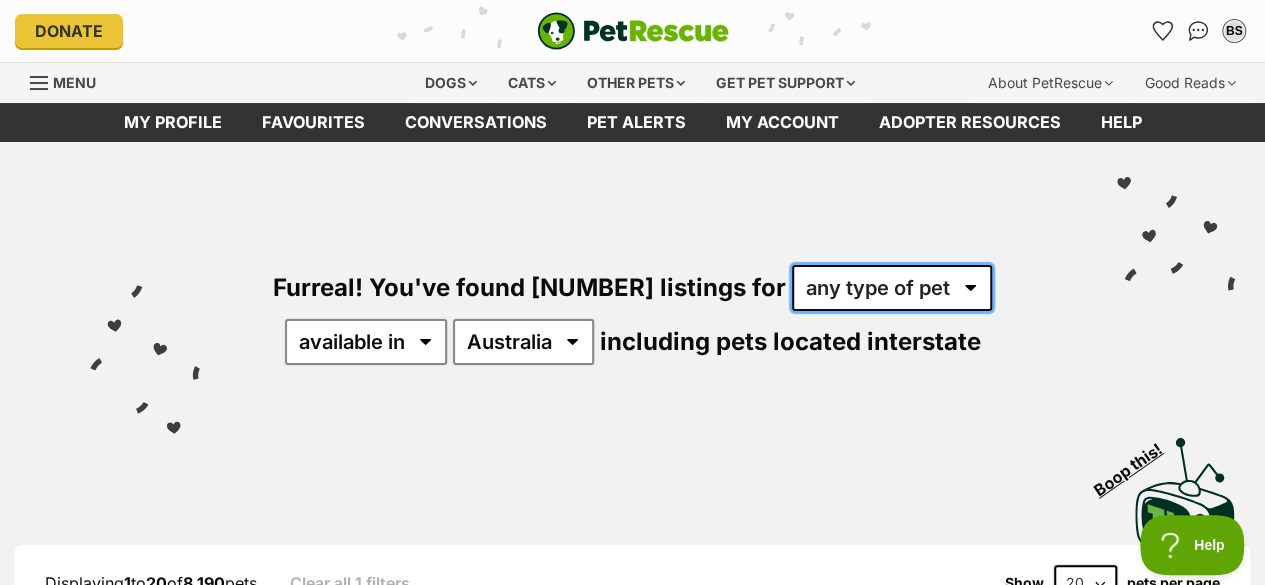 click on "any type of pet
cats
dogs
other pets" at bounding box center [892, 288] 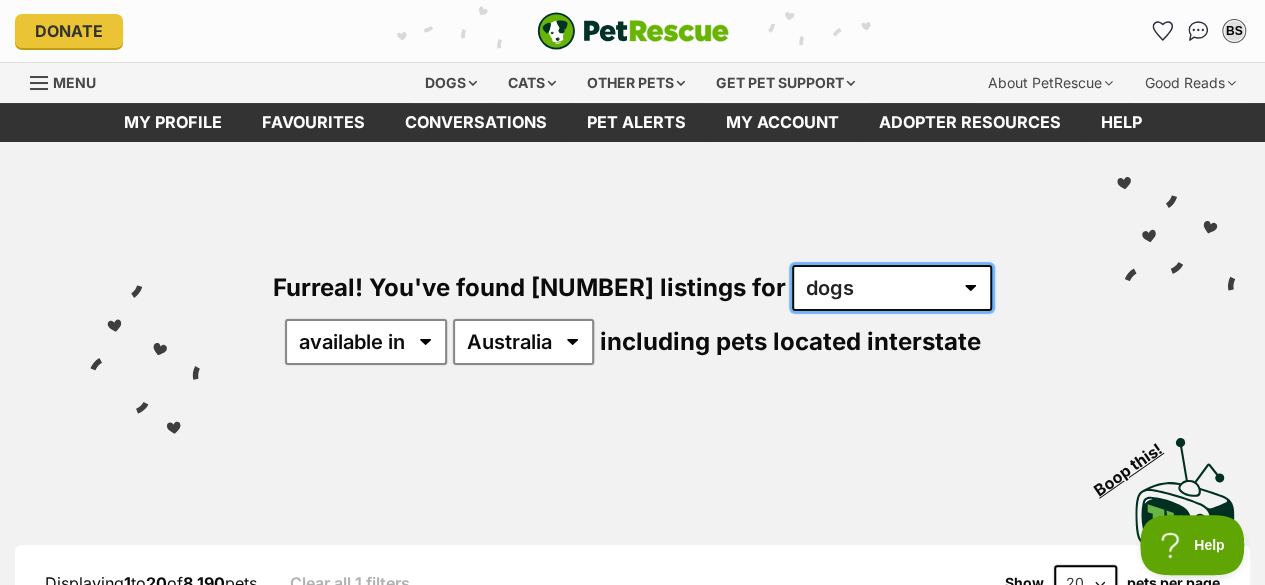 click on "any type of pet
cats
dogs
other pets" at bounding box center (892, 288) 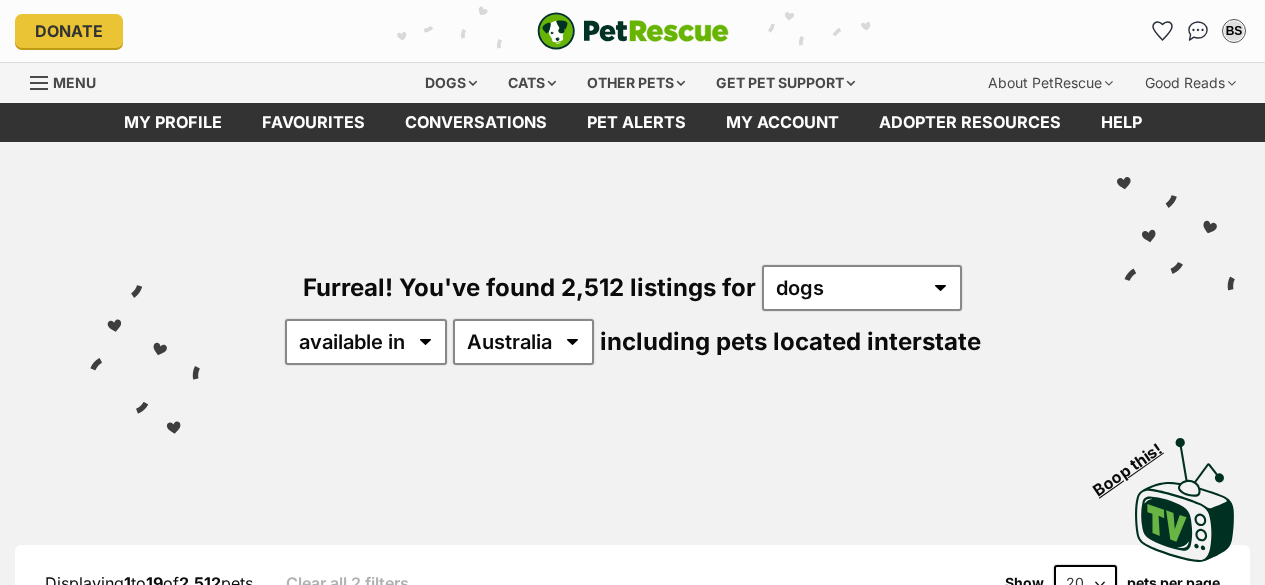 scroll, scrollTop: 0, scrollLeft: 0, axis: both 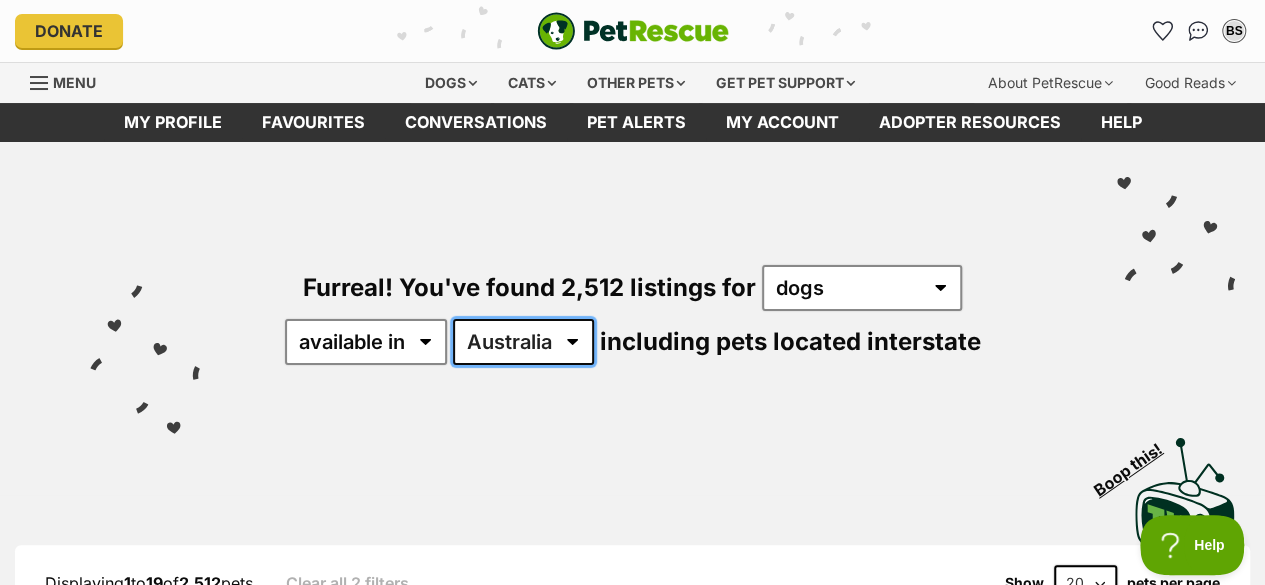 click on "Australia
ACT
NSW
NT
QLD
SA
TAS
VIC
WA" at bounding box center (523, 342) 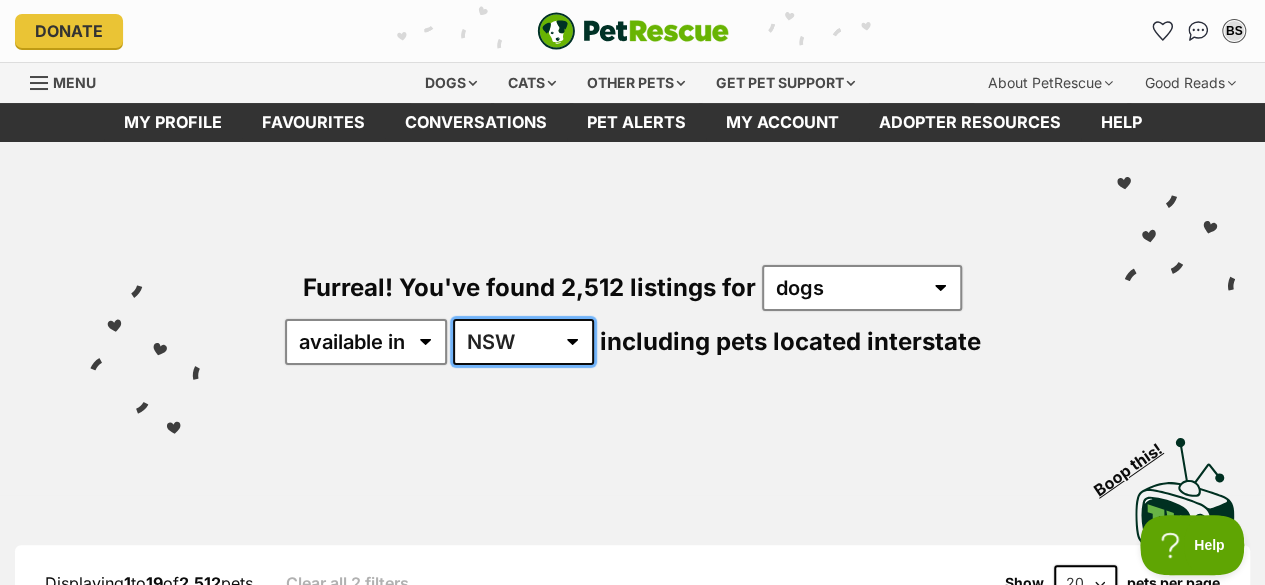 click on "Australia
ACT
NSW
NT
QLD
SA
TAS
VIC
WA" at bounding box center (523, 342) 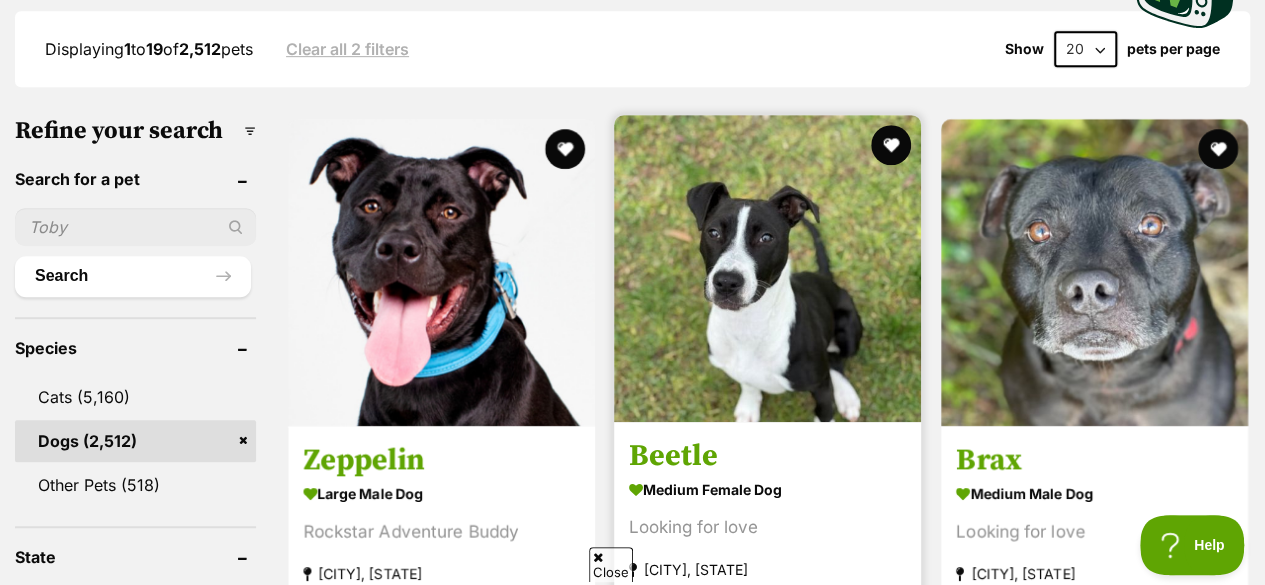 scroll, scrollTop: 600, scrollLeft: 0, axis: vertical 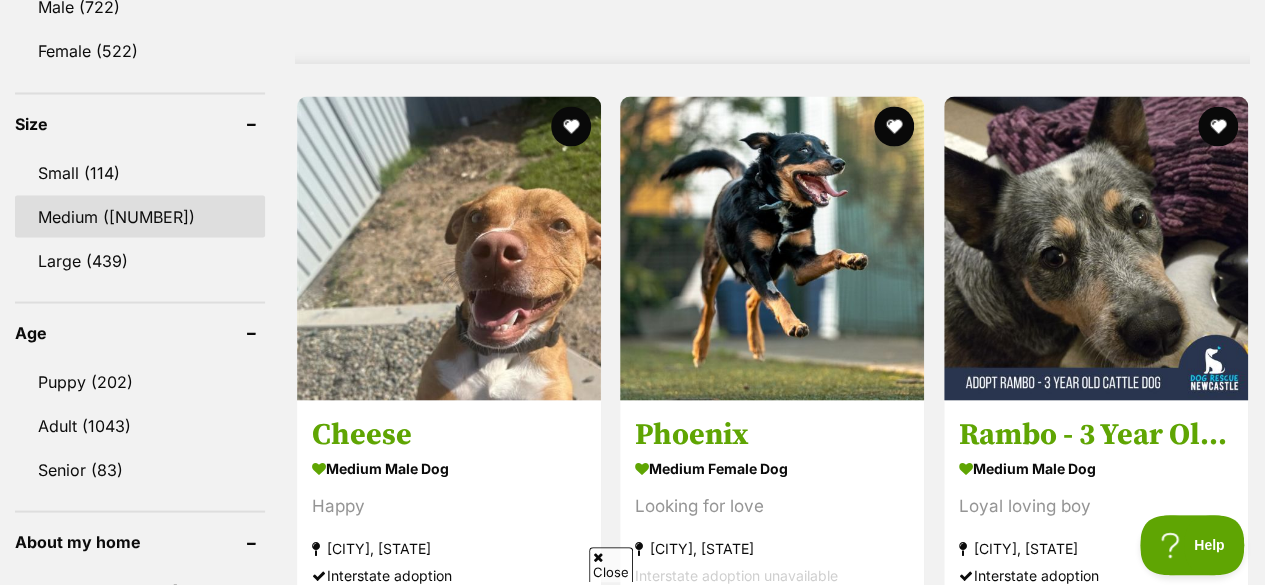 click on "Medium ([NUMBER])" at bounding box center (140, 216) 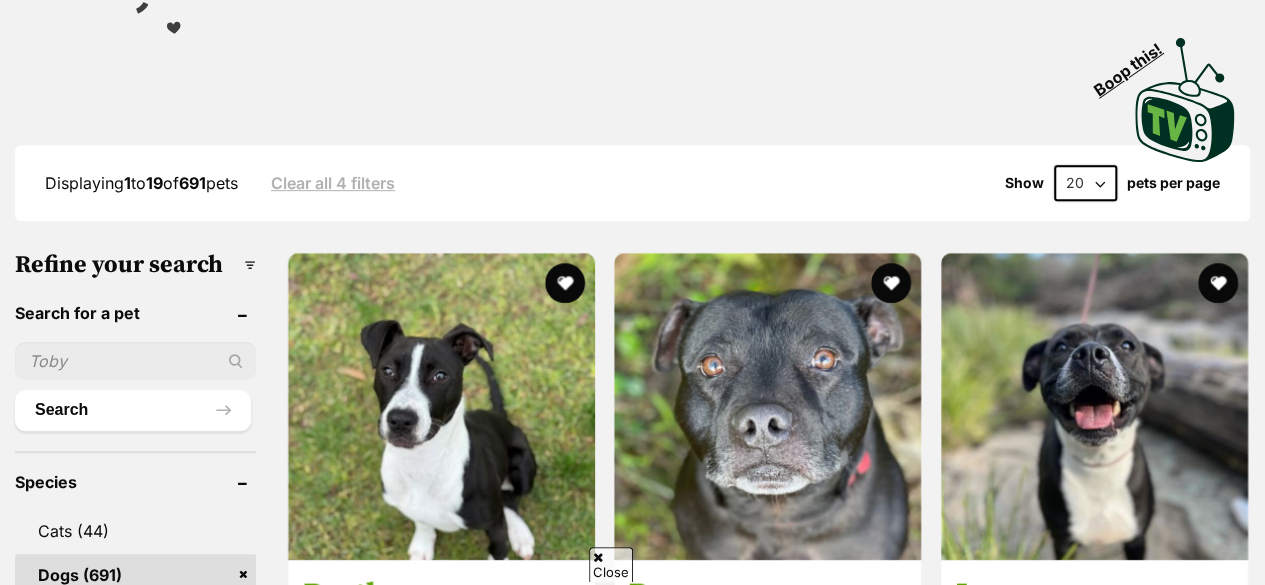 scroll, scrollTop: 0, scrollLeft: 0, axis: both 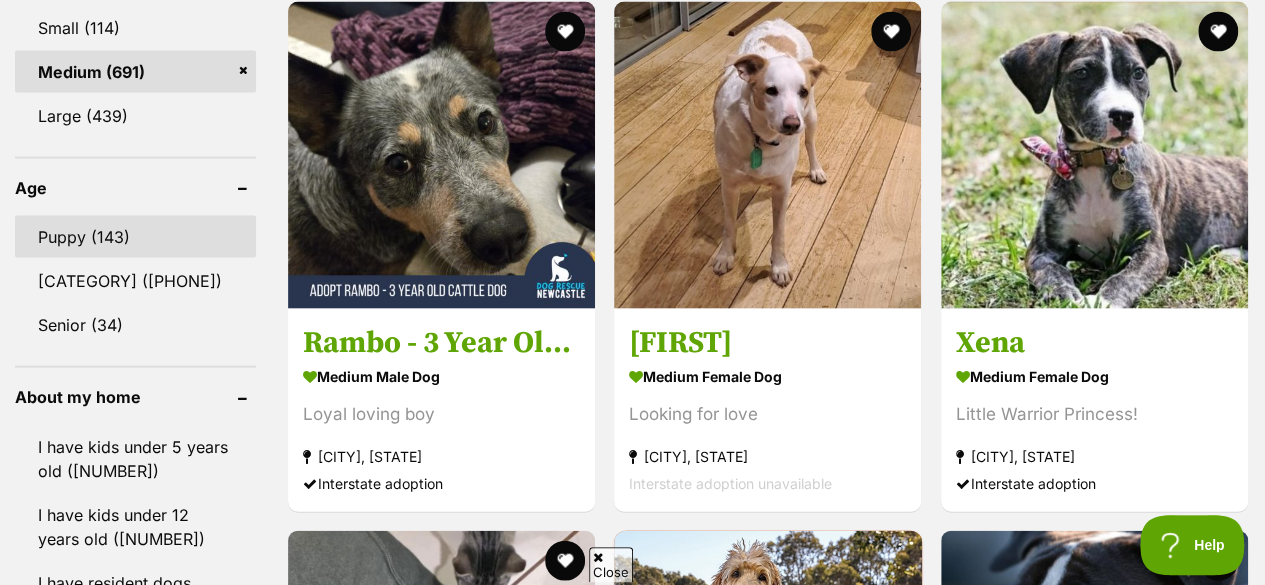 click on "Puppy (143)" at bounding box center [135, 237] 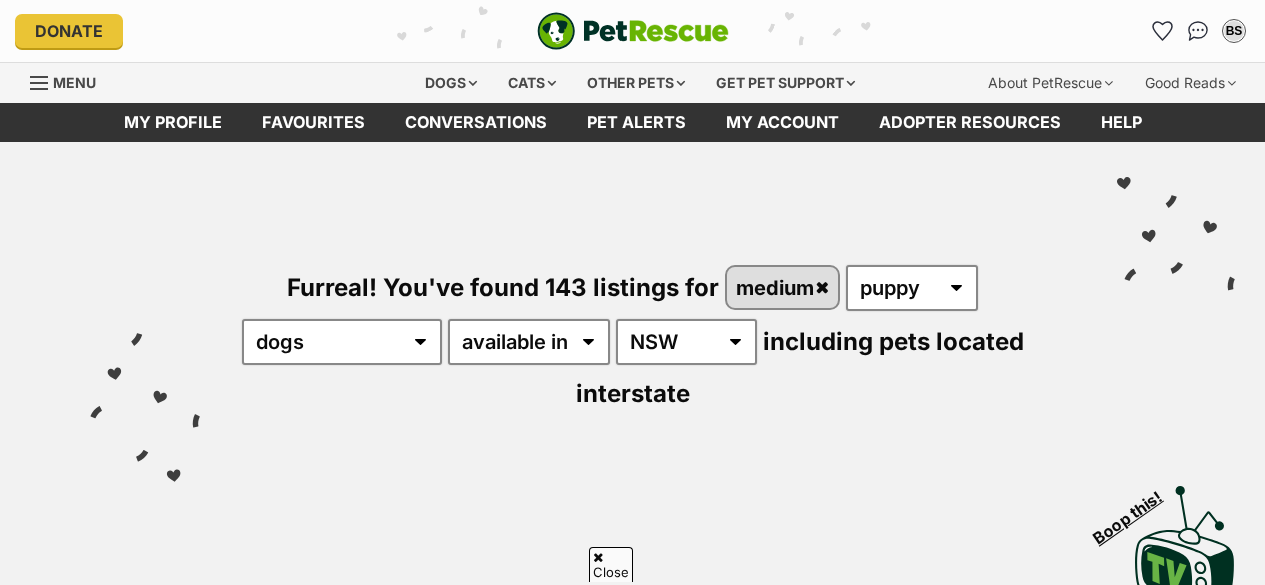 scroll, scrollTop: 613, scrollLeft: 0, axis: vertical 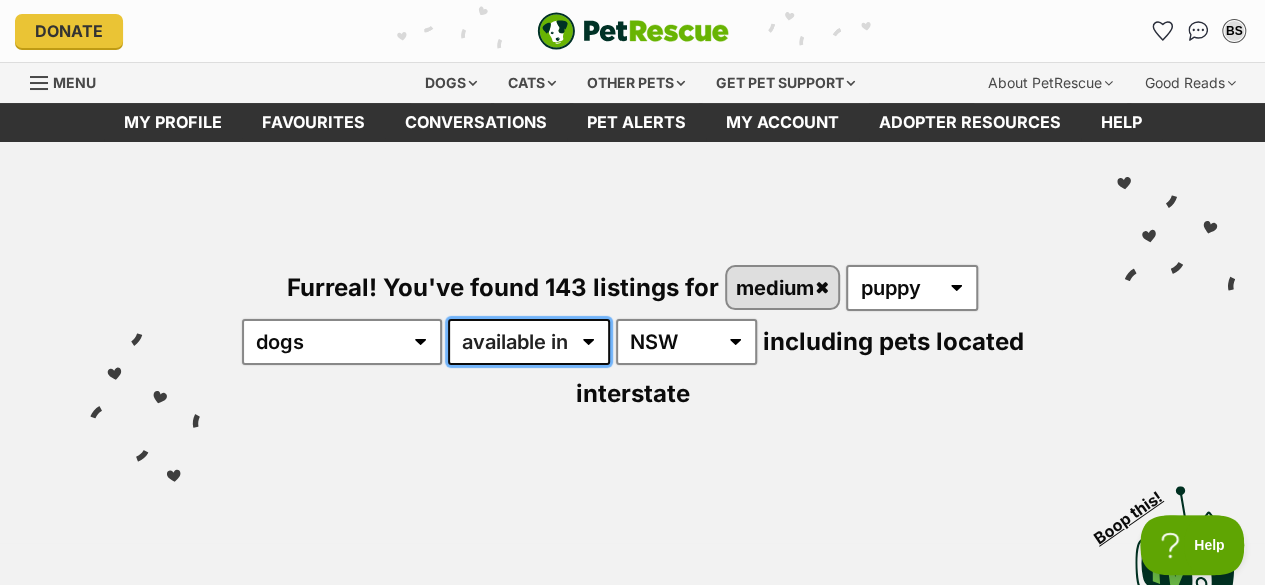 click on "available in
located in" at bounding box center [529, 342] 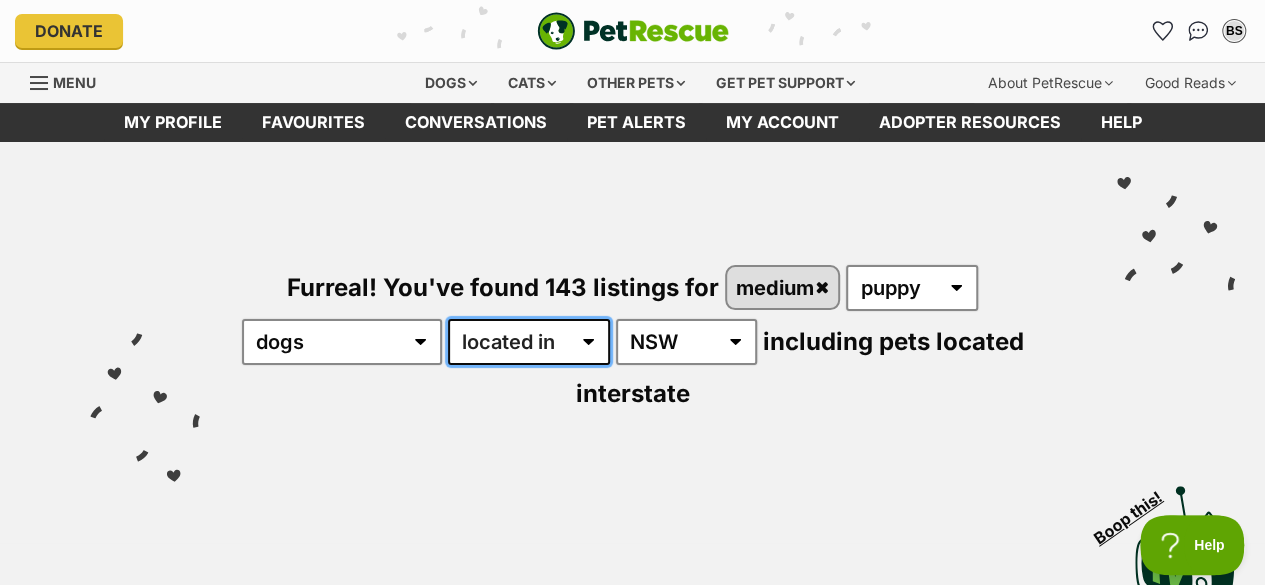 click on "available in
located in" at bounding box center (529, 342) 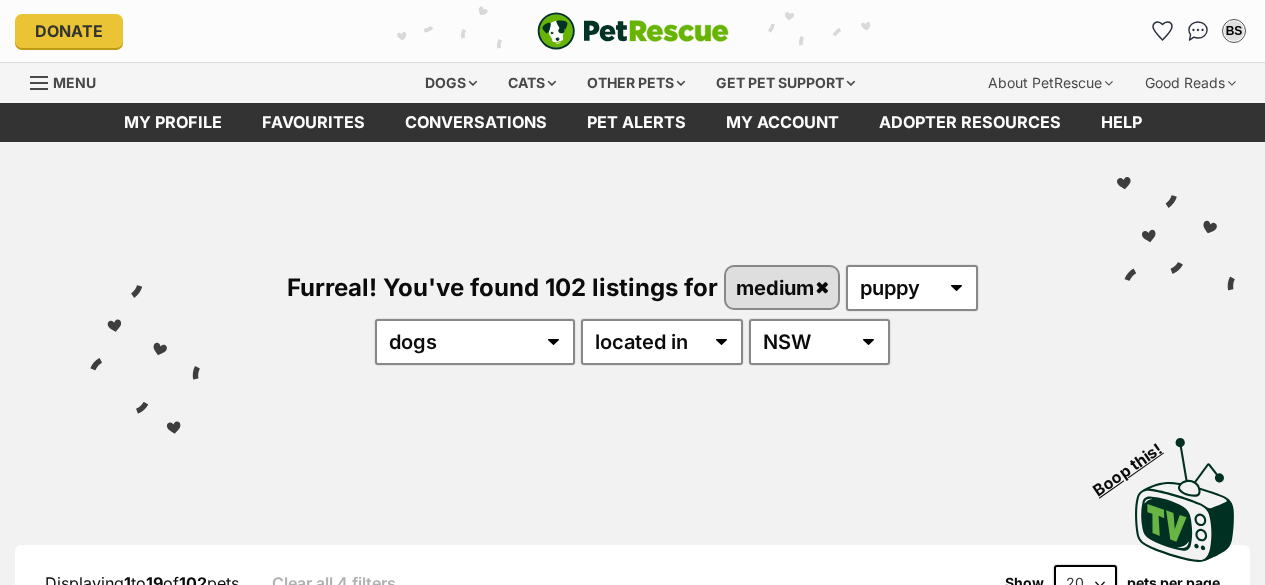 scroll, scrollTop: 0, scrollLeft: 0, axis: both 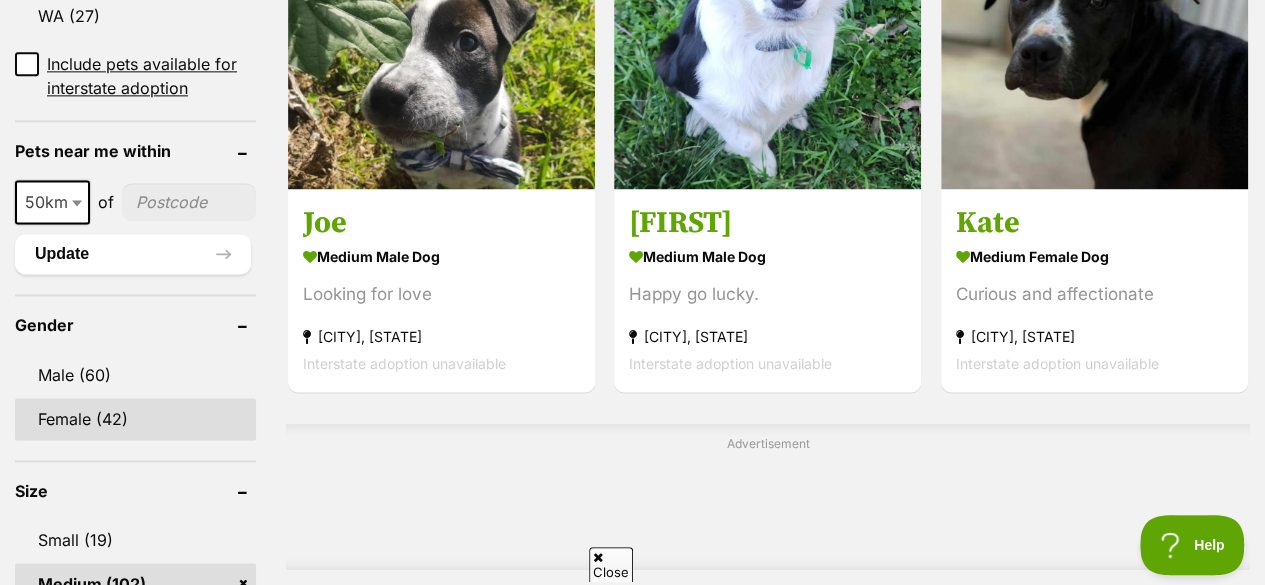 click on "Female (42)" at bounding box center (135, 419) 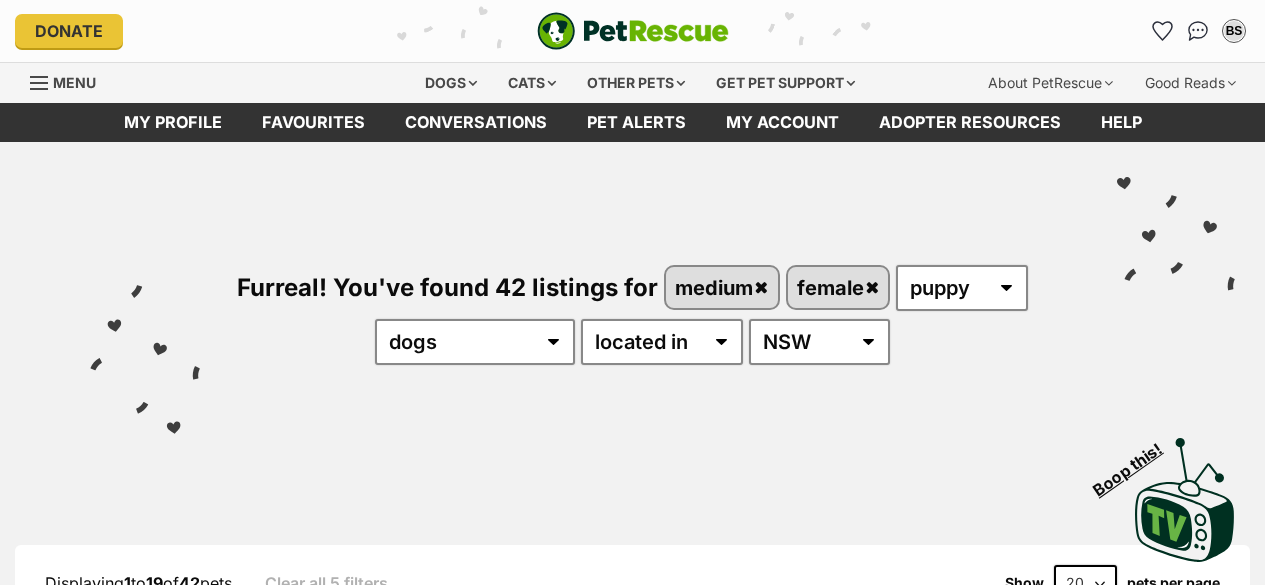 scroll, scrollTop: 0, scrollLeft: 0, axis: both 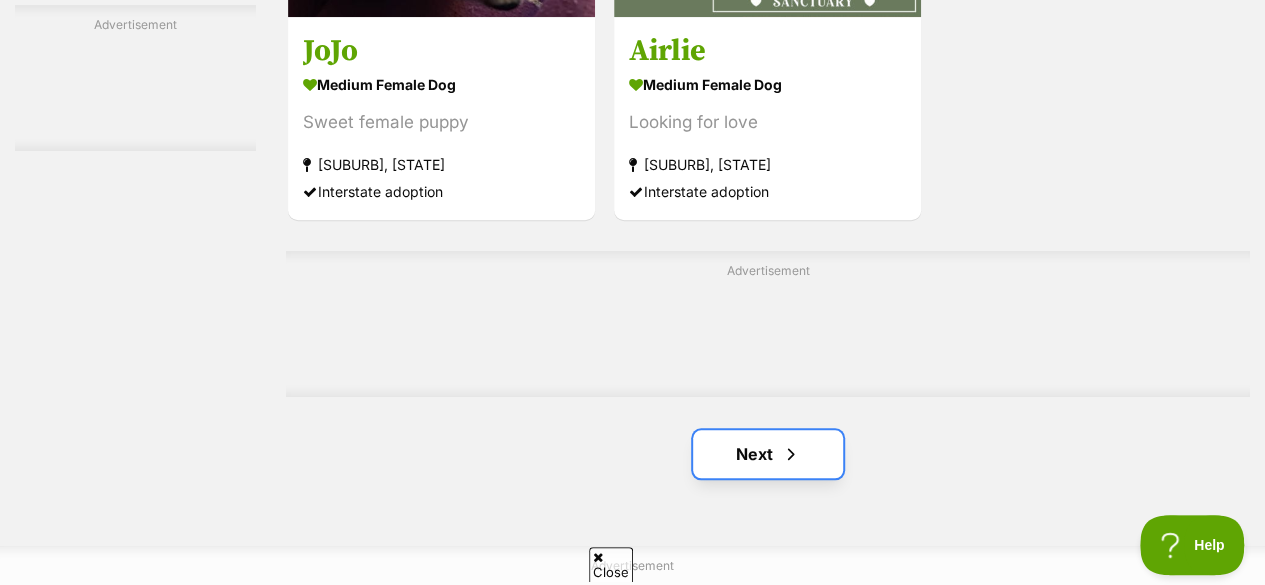 click on "Next" at bounding box center [768, 454] 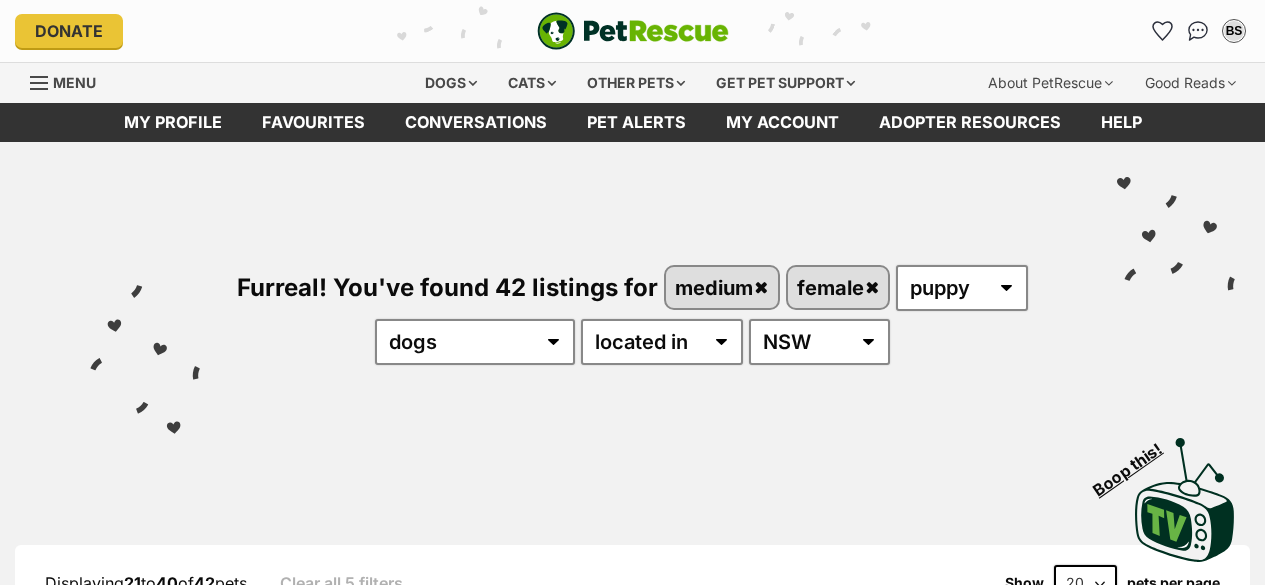 scroll, scrollTop: 0, scrollLeft: 0, axis: both 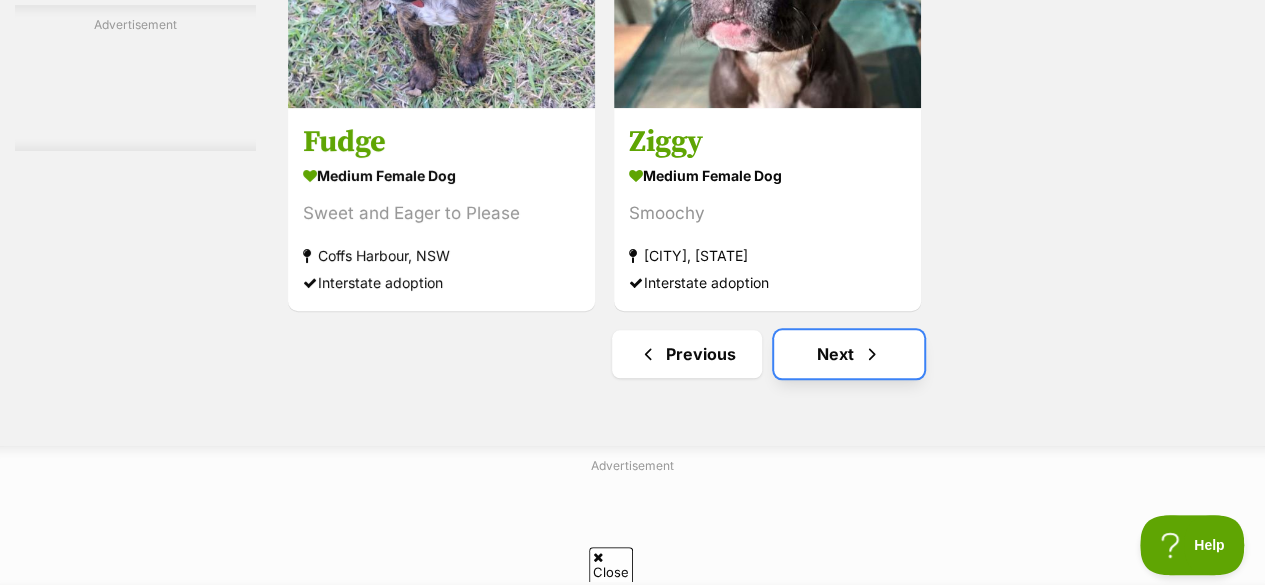 click on "Next" at bounding box center [849, 354] 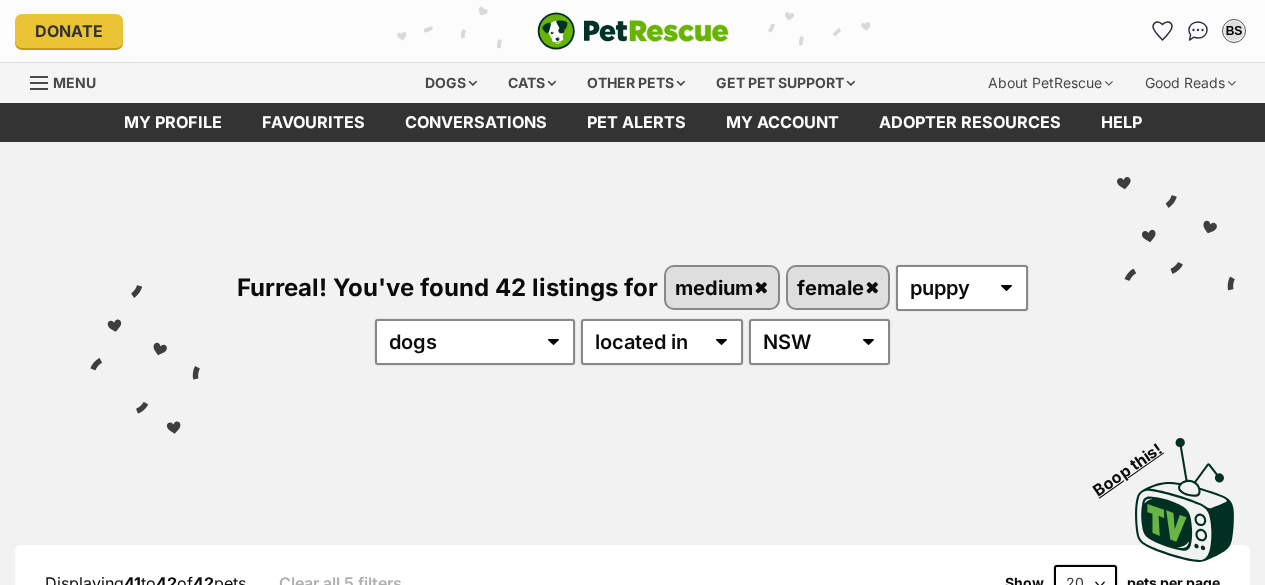 scroll, scrollTop: 0, scrollLeft: 0, axis: both 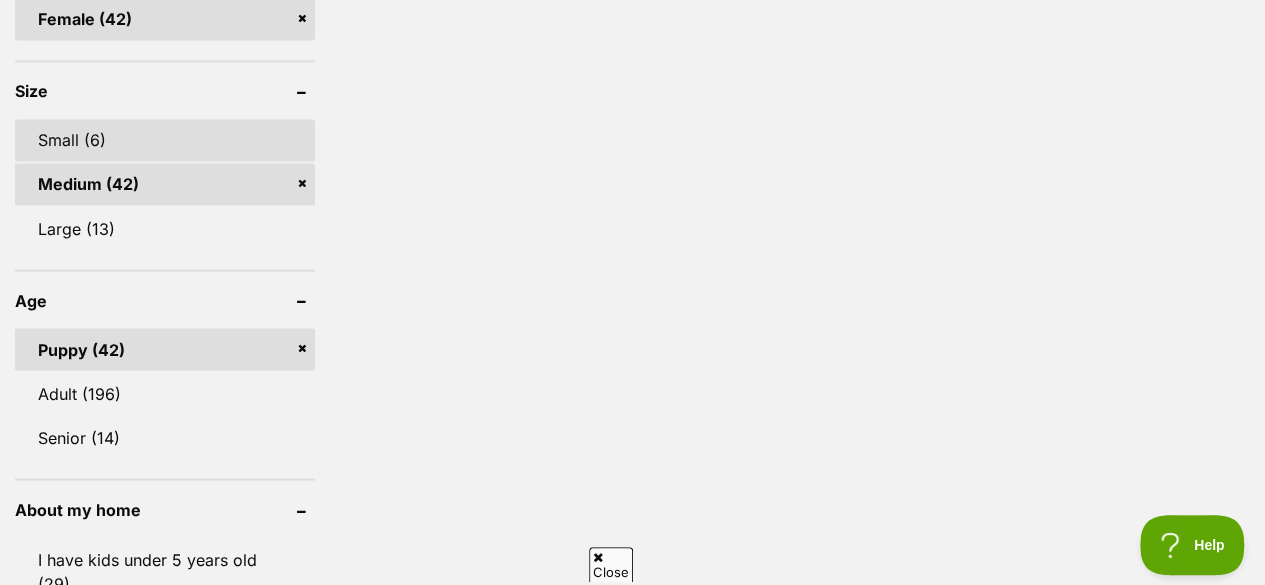 click on "Small (6)" at bounding box center (165, 140) 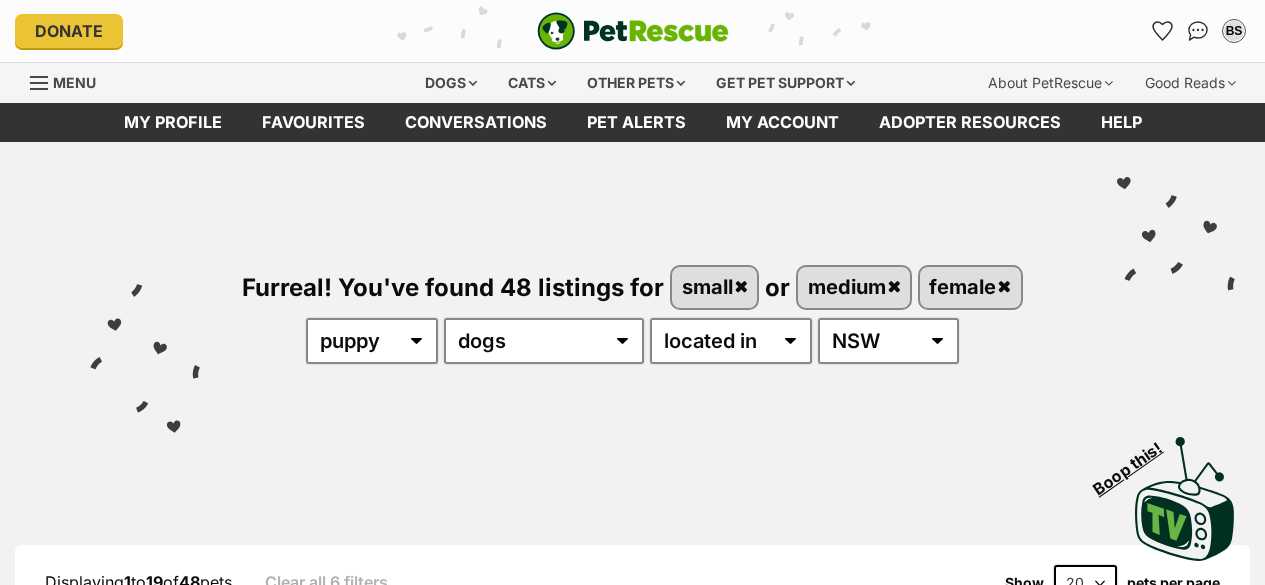 scroll, scrollTop: 0, scrollLeft: 0, axis: both 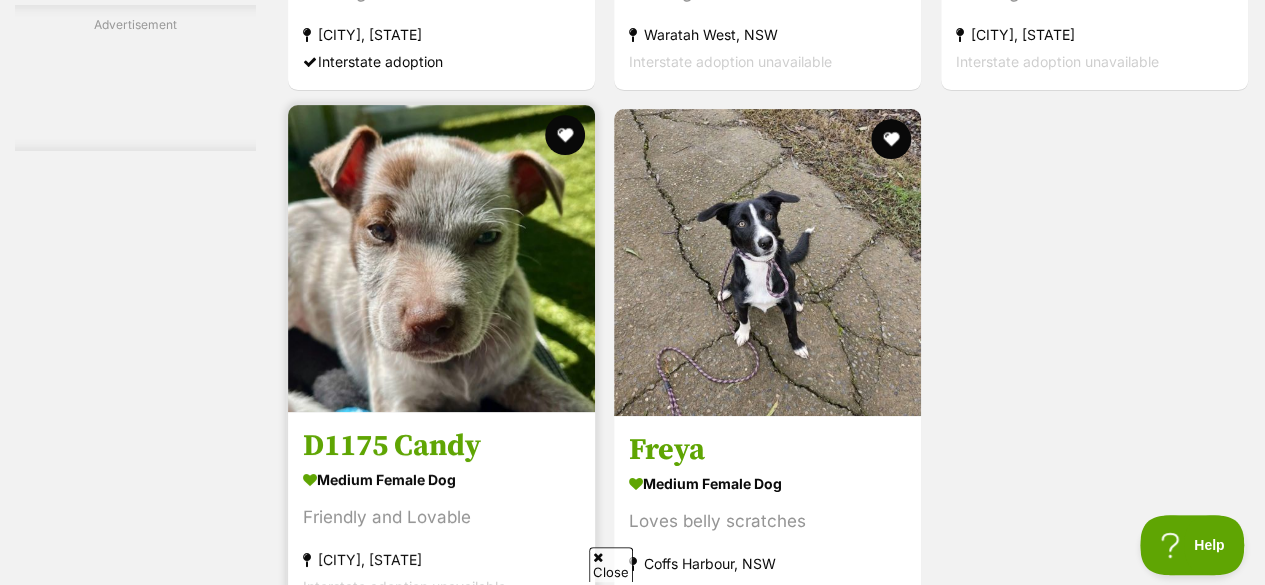 click at bounding box center (441, 258) 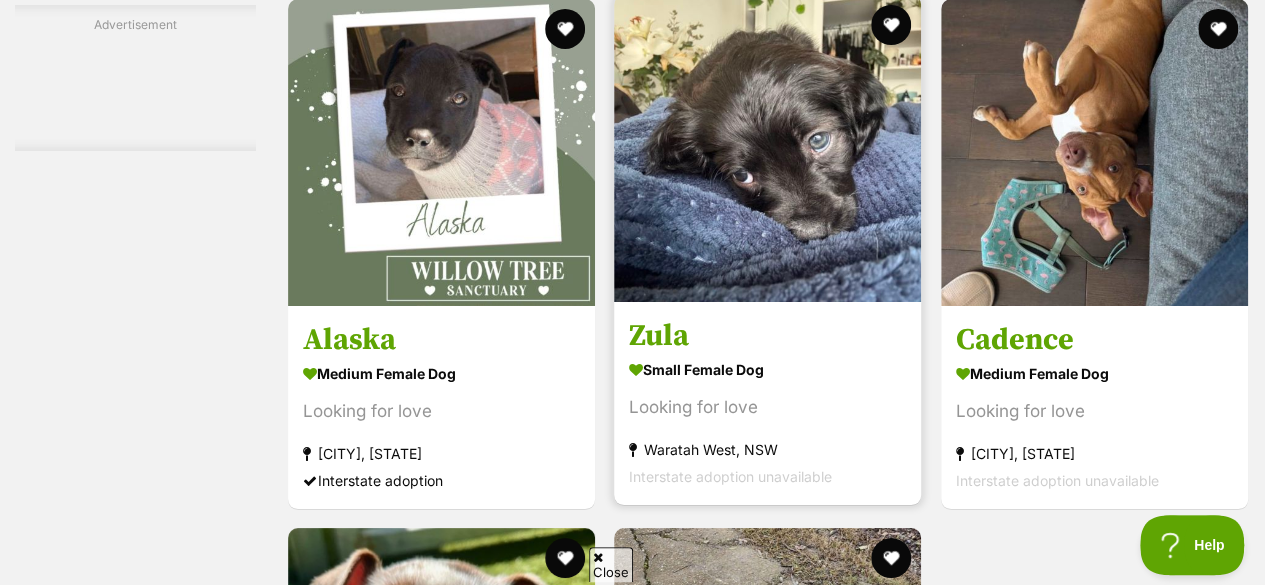 scroll, scrollTop: 3500, scrollLeft: 0, axis: vertical 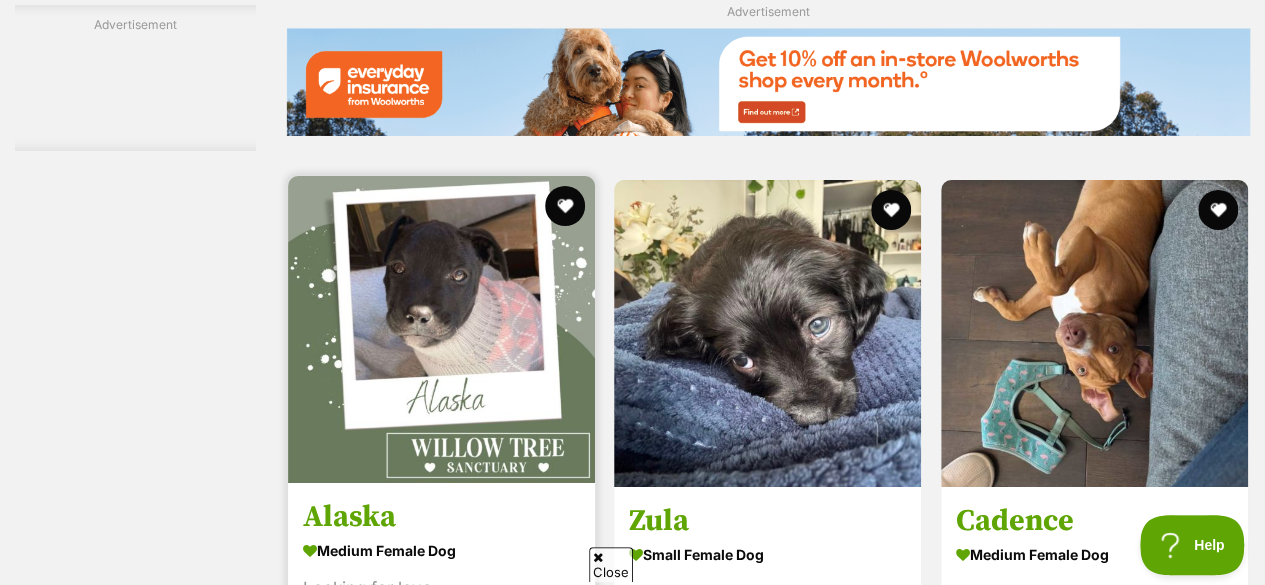 click at bounding box center (441, 329) 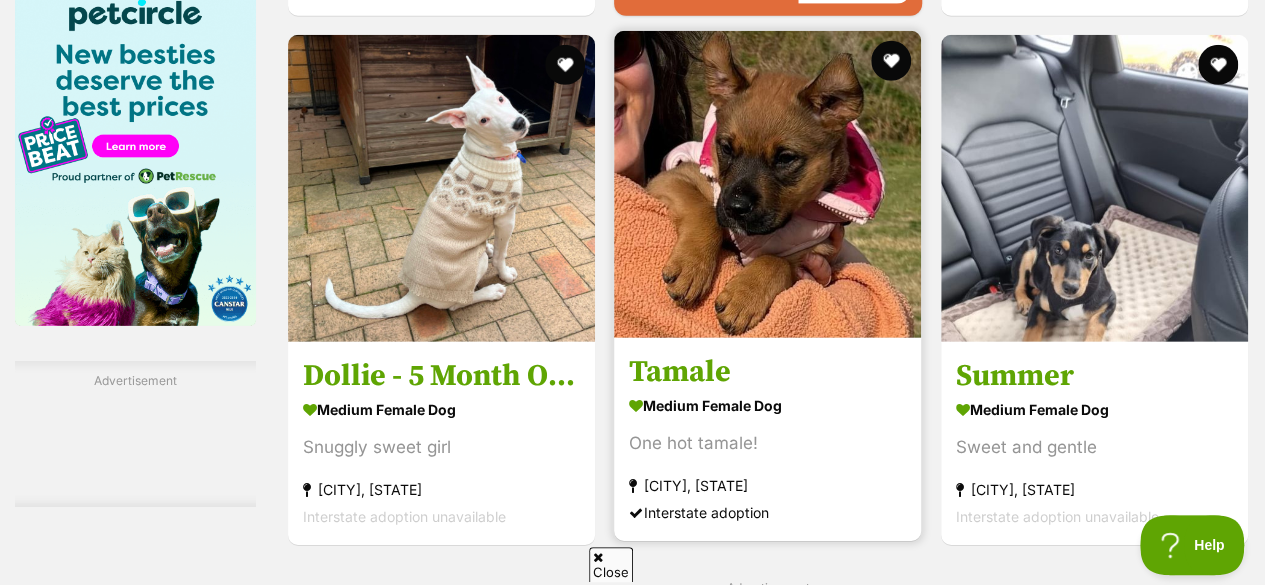 scroll, scrollTop: 2800, scrollLeft: 0, axis: vertical 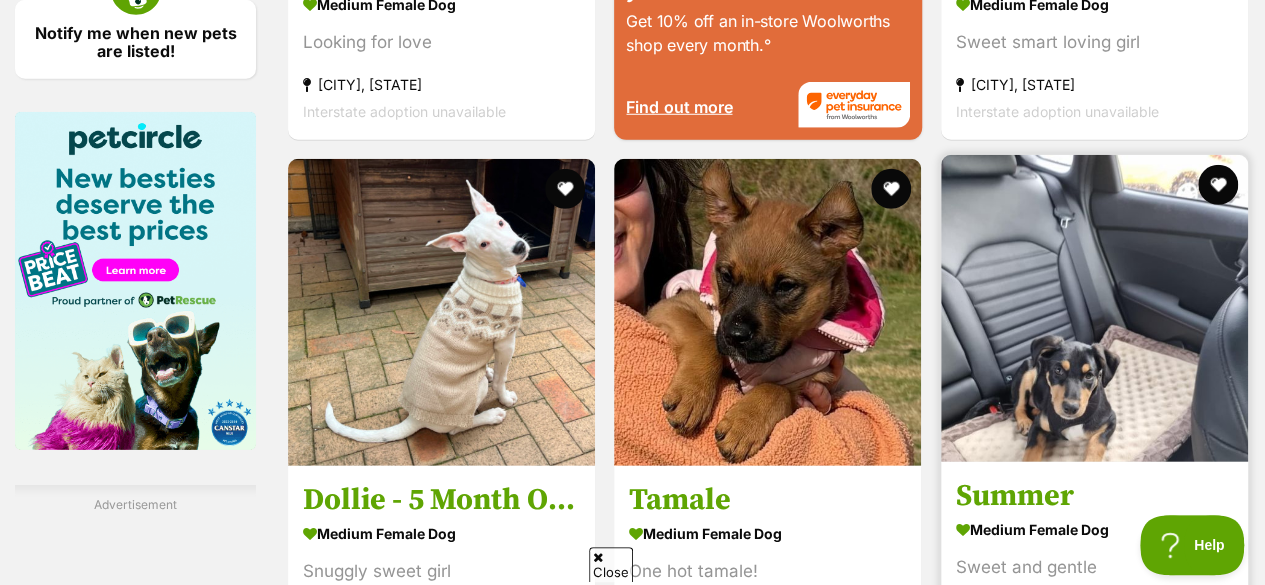 click at bounding box center (1094, 308) 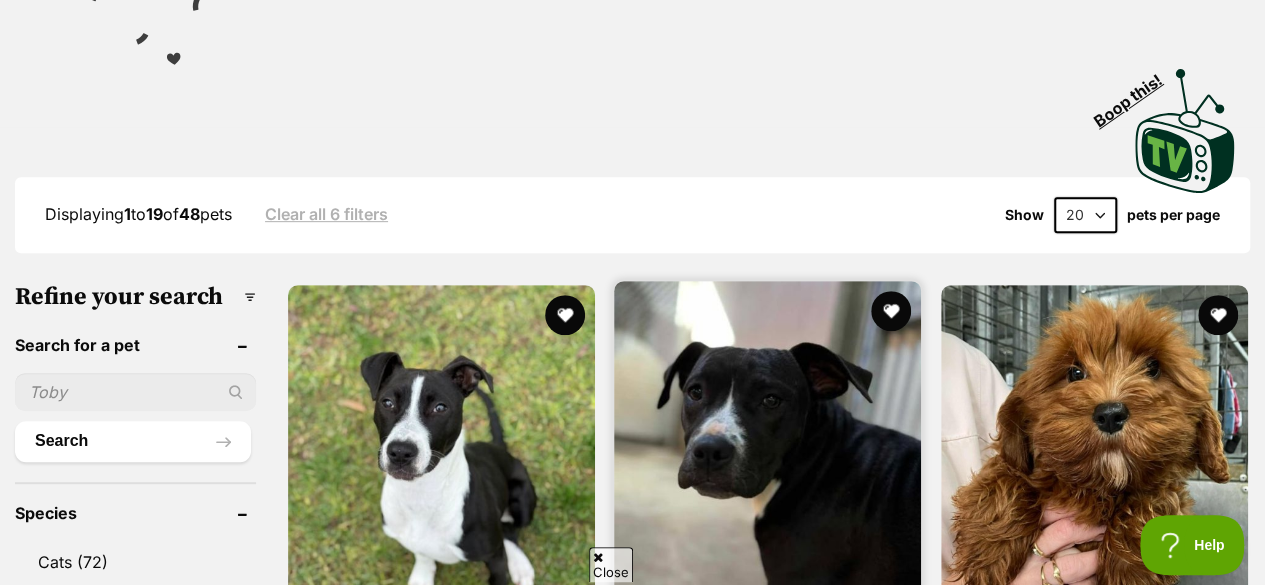 scroll, scrollTop: 400, scrollLeft: 0, axis: vertical 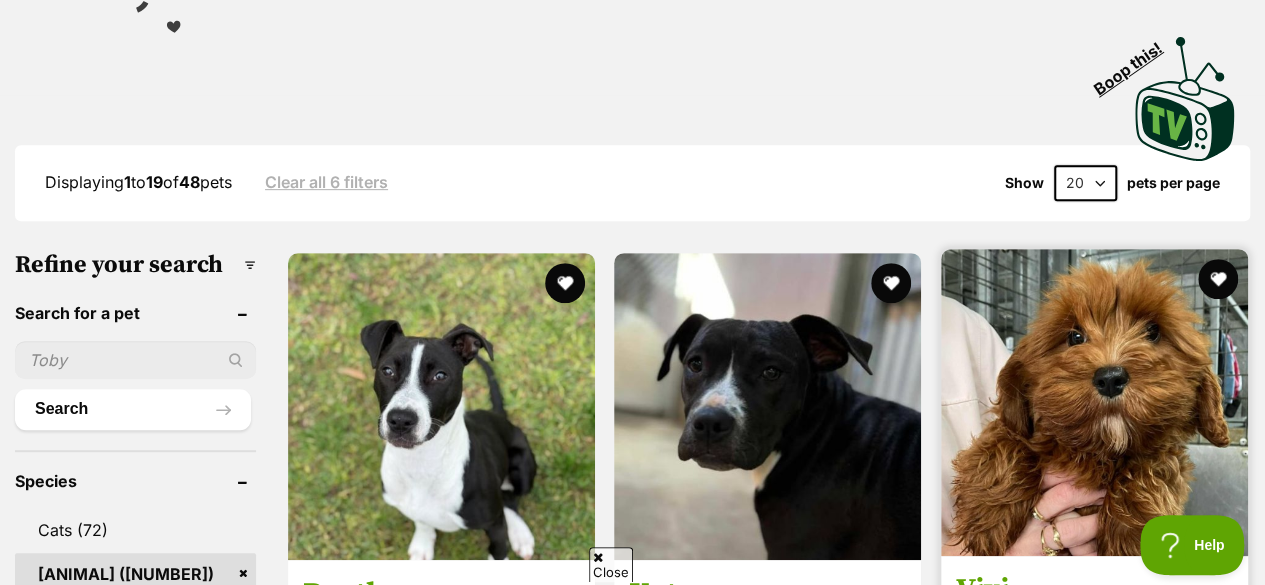click at bounding box center [1094, 402] 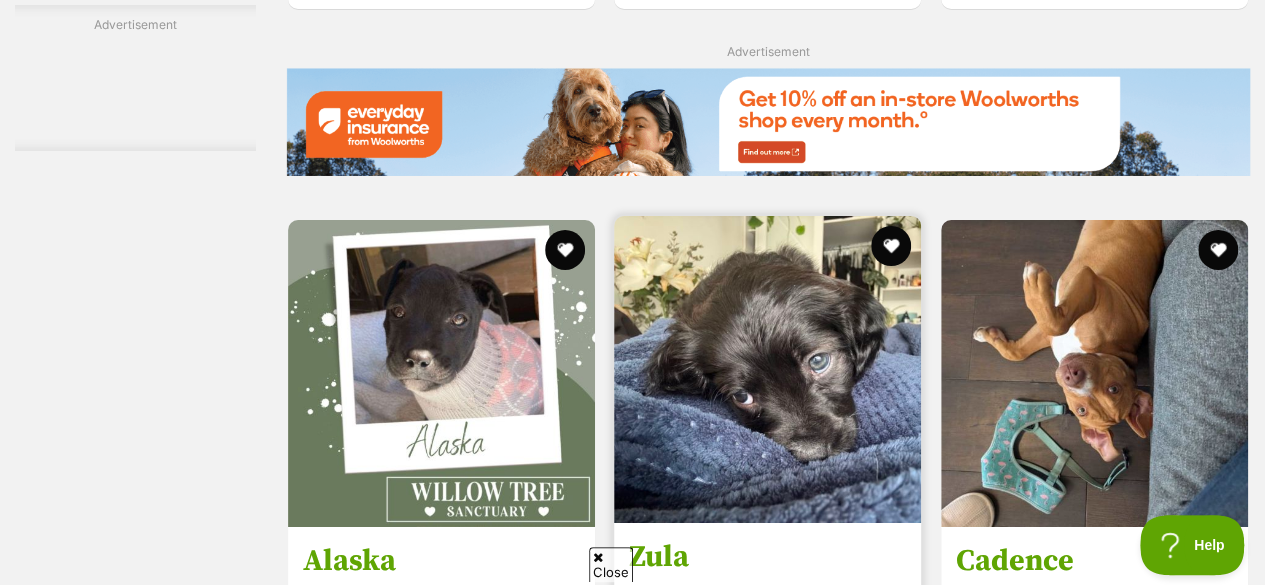 scroll, scrollTop: 3500, scrollLeft: 0, axis: vertical 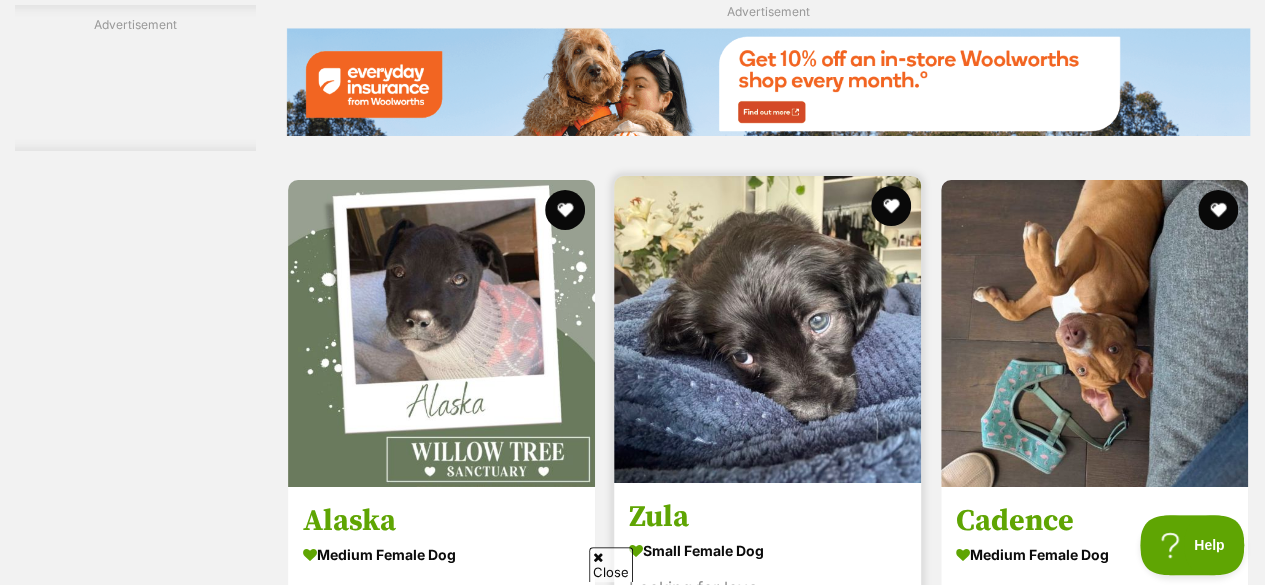 click at bounding box center [767, 329] 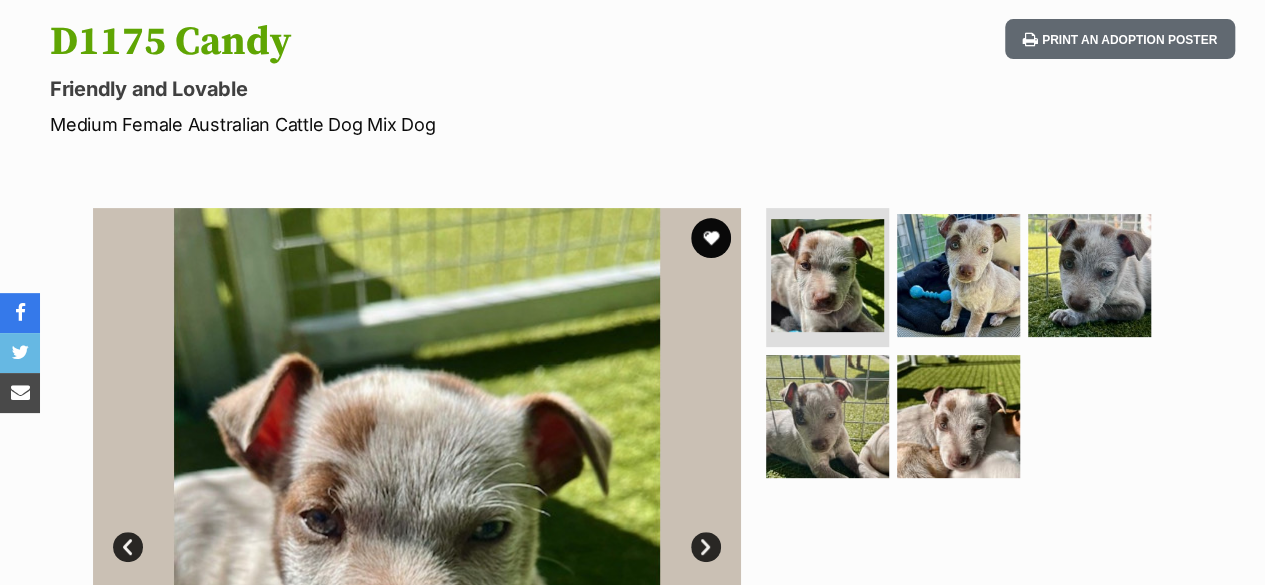 scroll, scrollTop: 400, scrollLeft: 0, axis: vertical 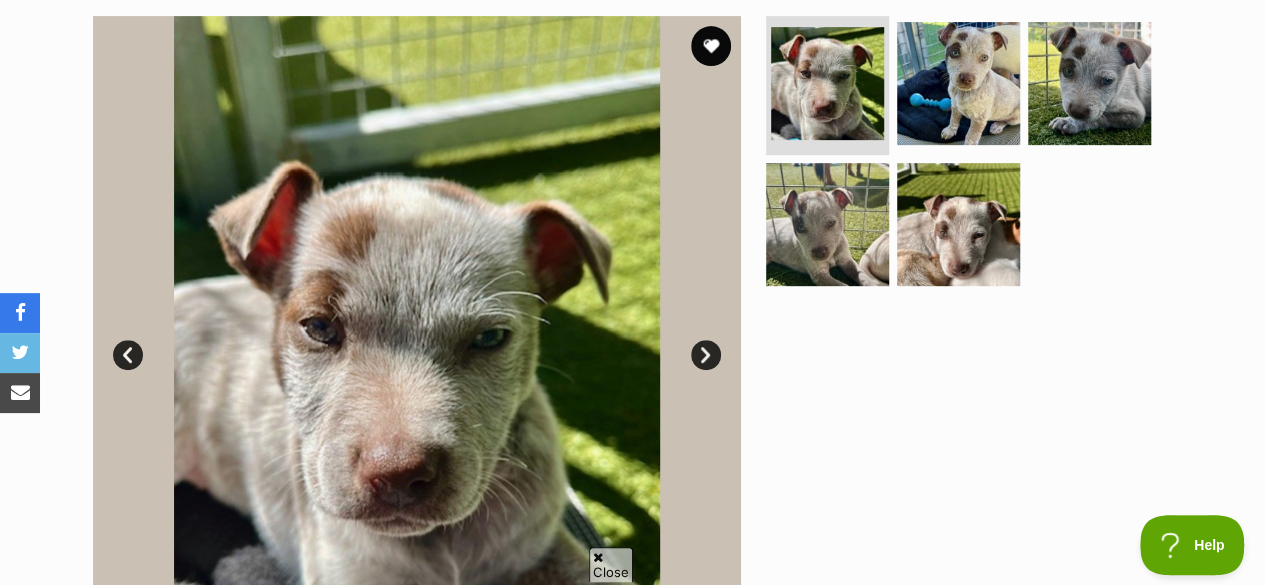 click on "Next" at bounding box center [706, 355] 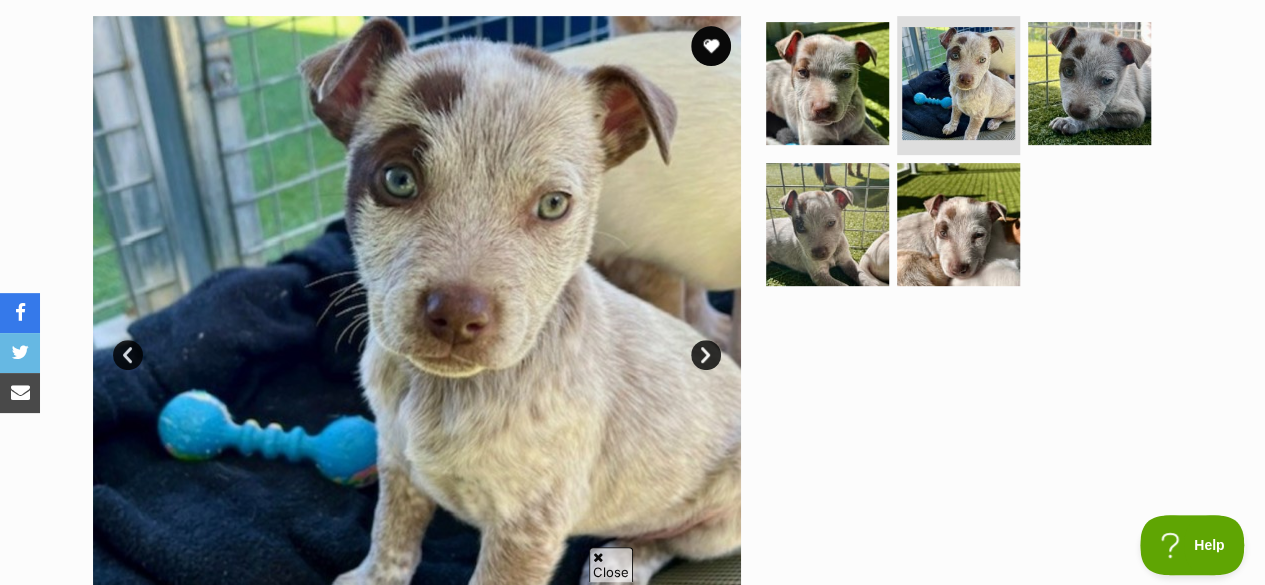 click on "Next" at bounding box center [706, 355] 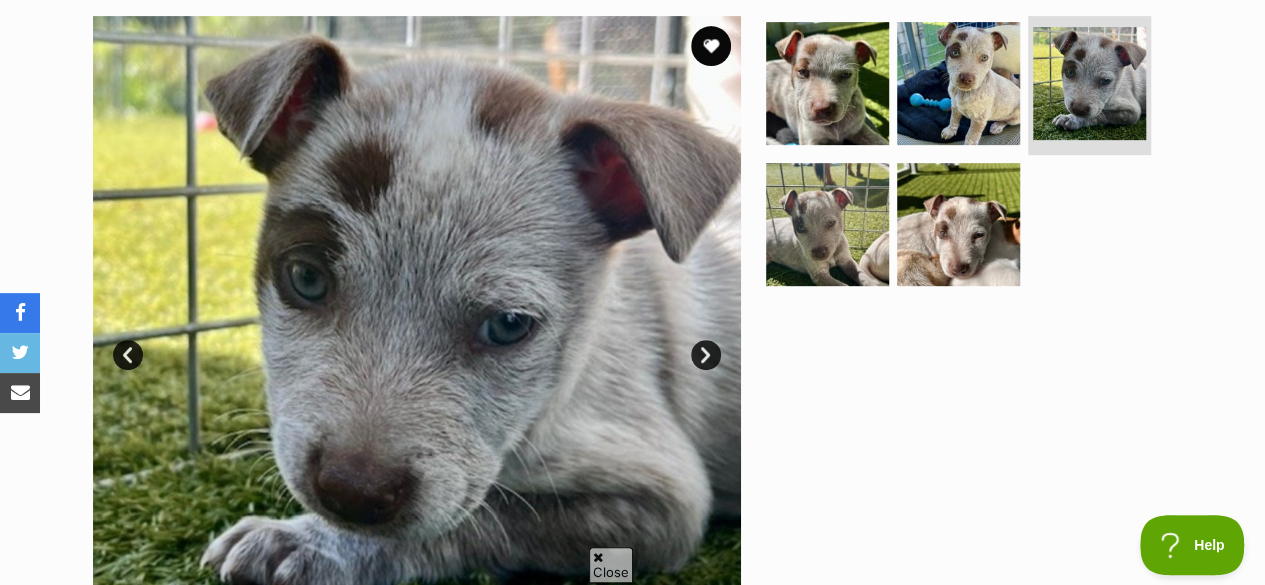 click on "Next" at bounding box center [706, 355] 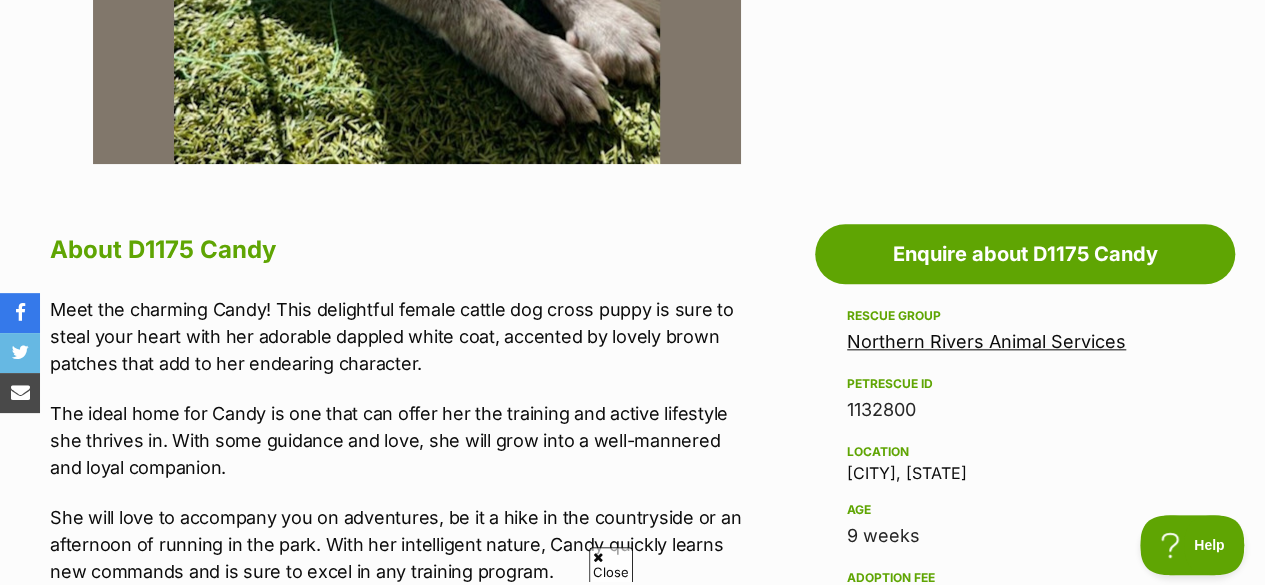 scroll, scrollTop: 1200, scrollLeft: 0, axis: vertical 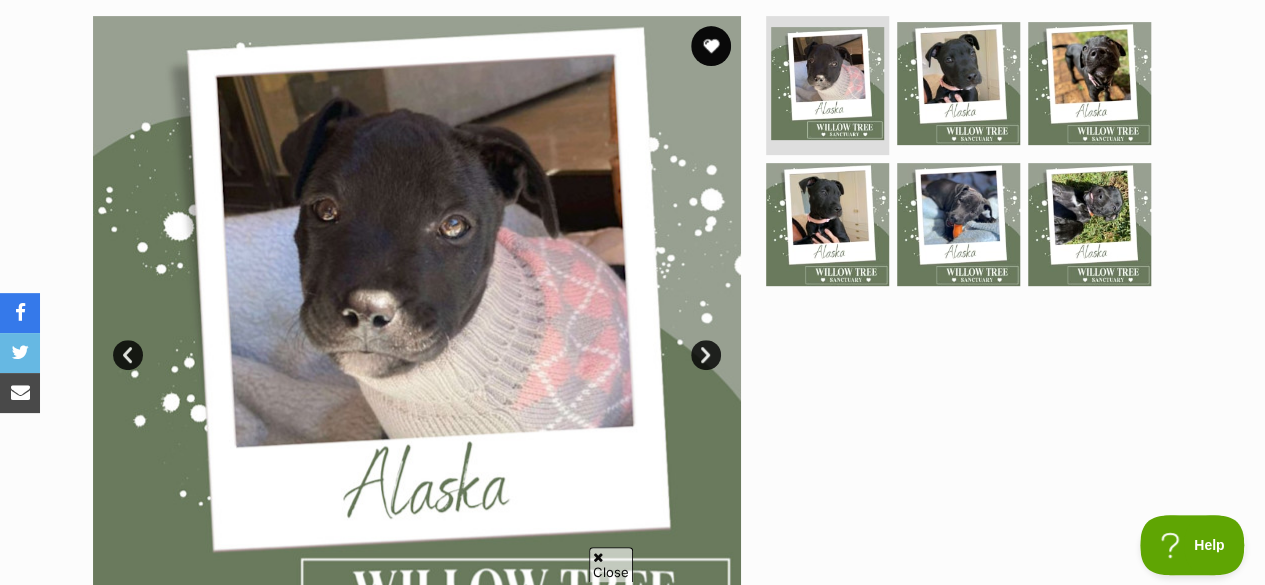 click on "Next" at bounding box center (706, 355) 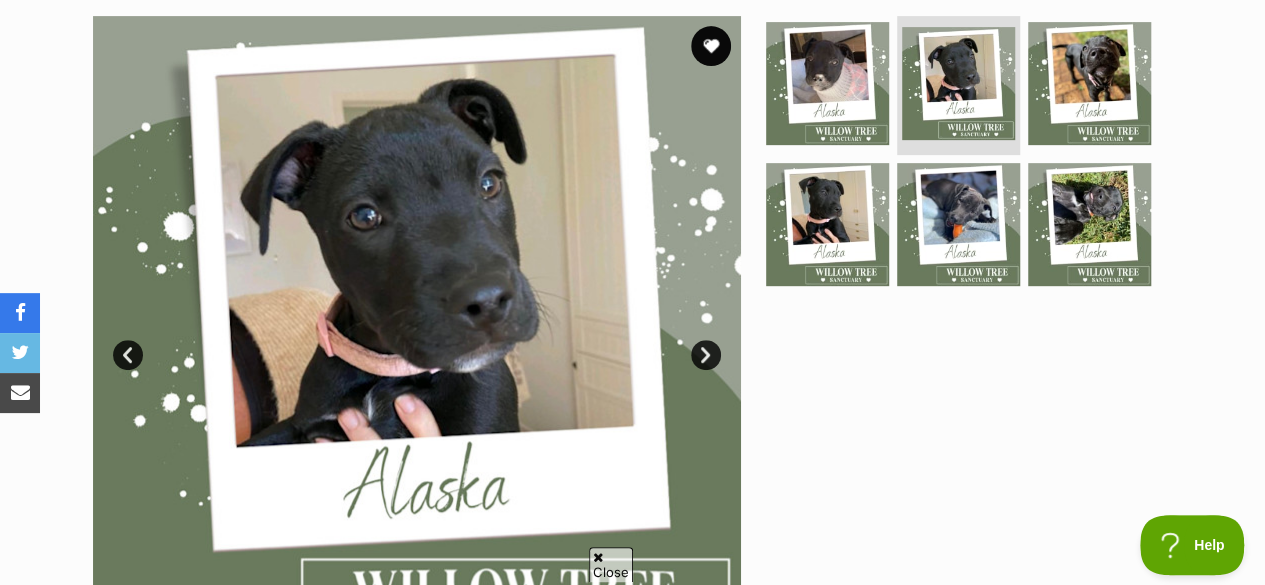 click on "Next" at bounding box center [706, 355] 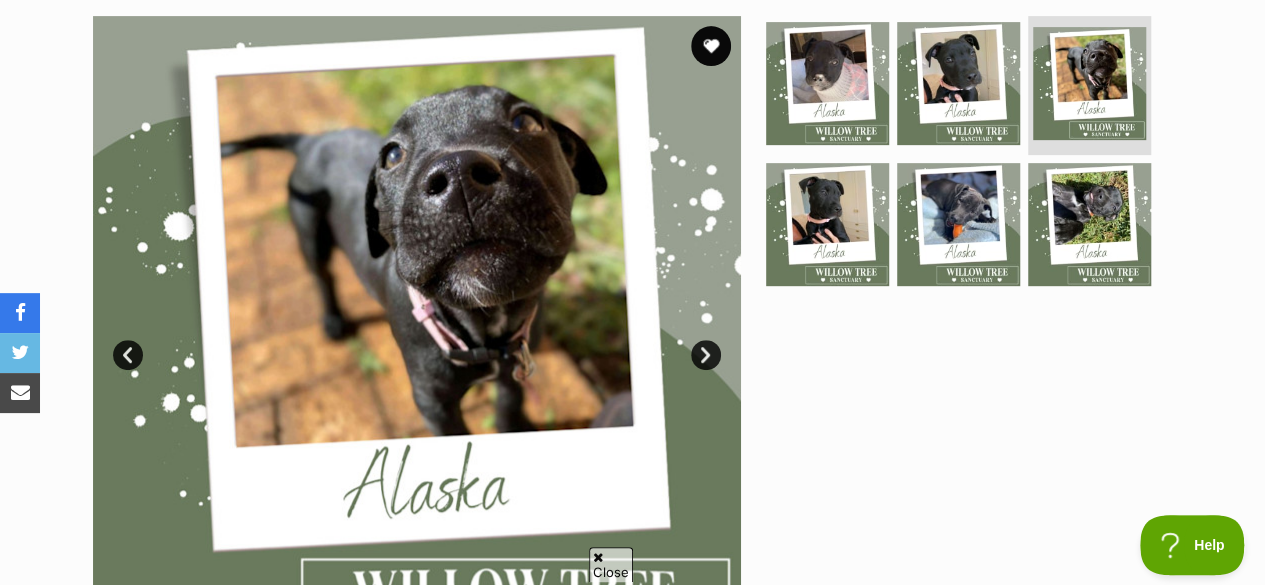 click on "Next" at bounding box center [706, 355] 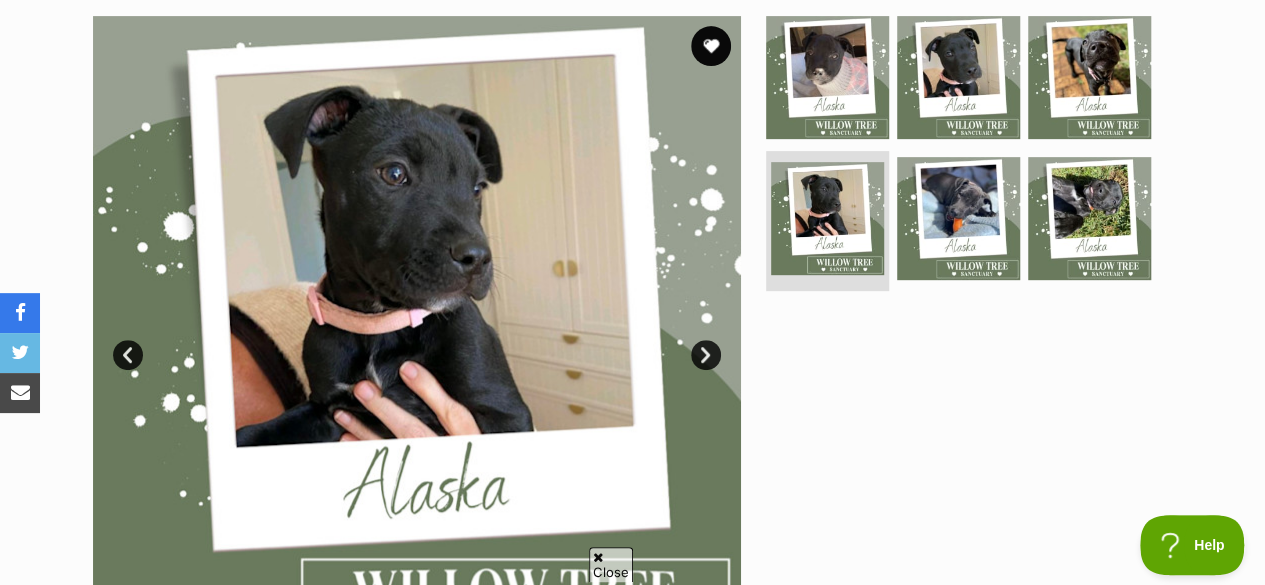 click on "Next" at bounding box center (706, 355) 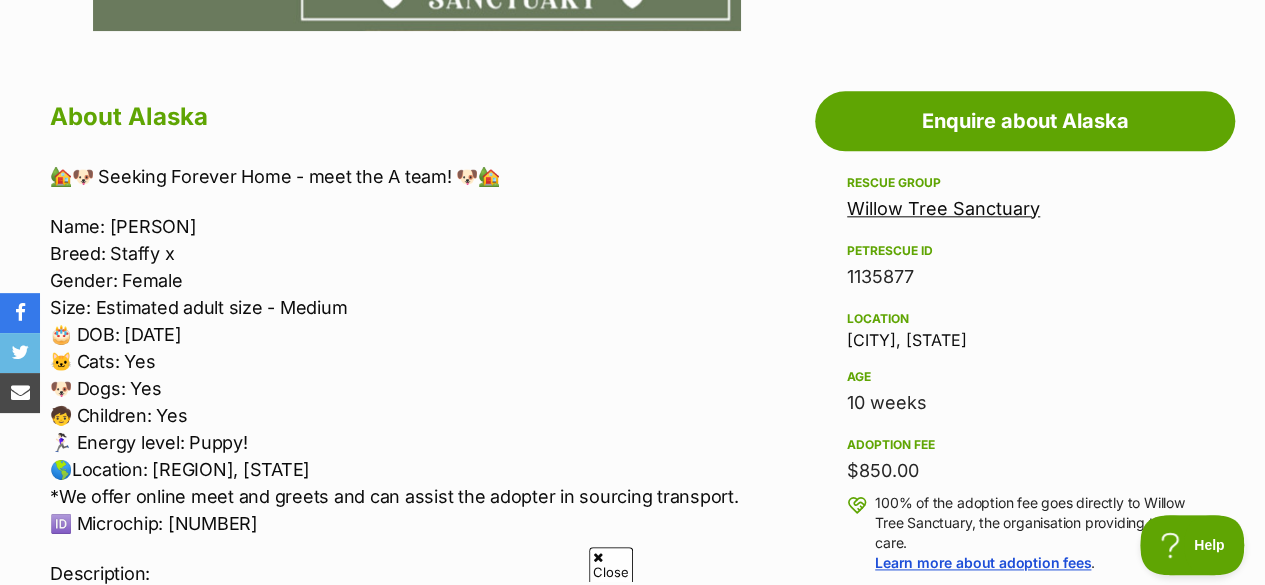 scroll, scrollTop: 1100, scrollLeft: 0, axis: vertical 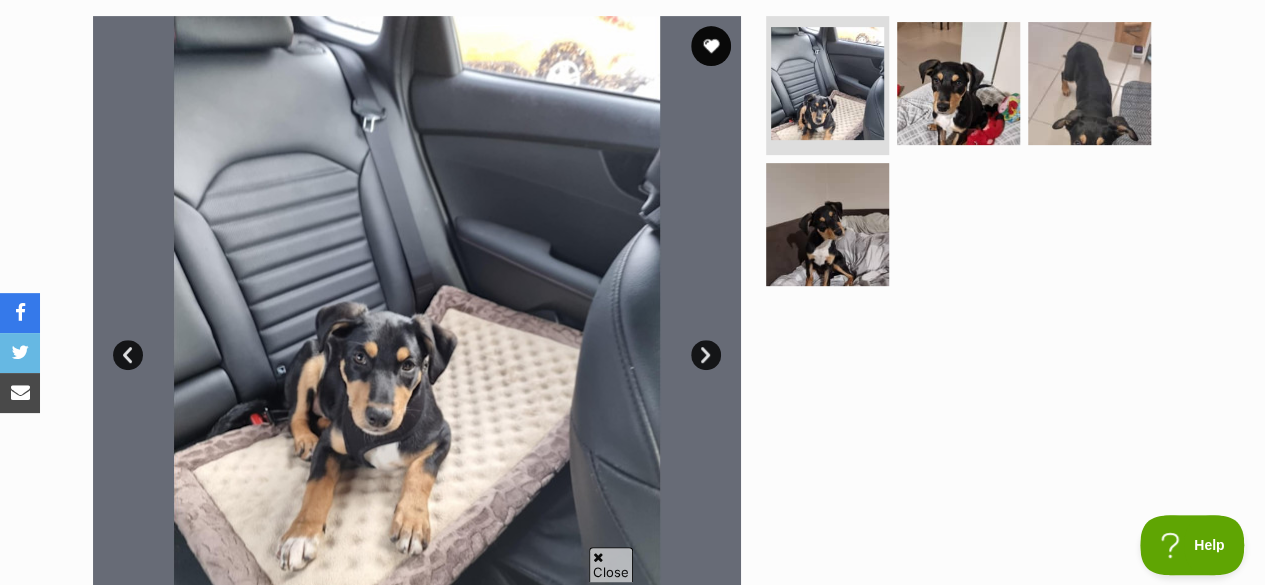 click on "Next" at bounding box center [706, 355] 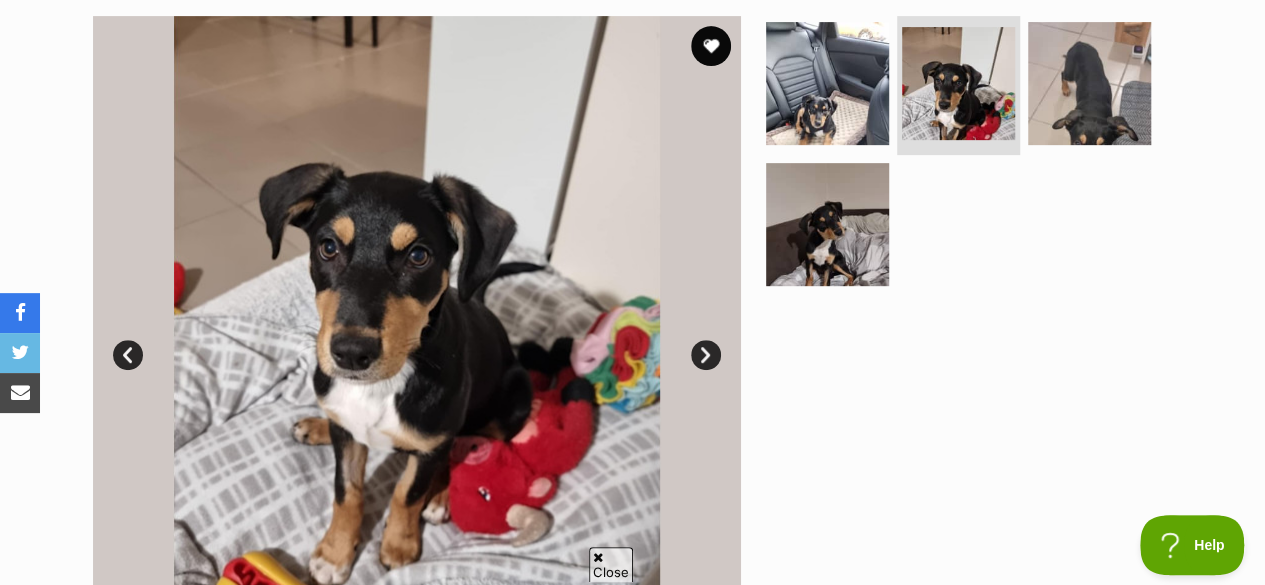 click on "Next" at bounding box center (706, 355) 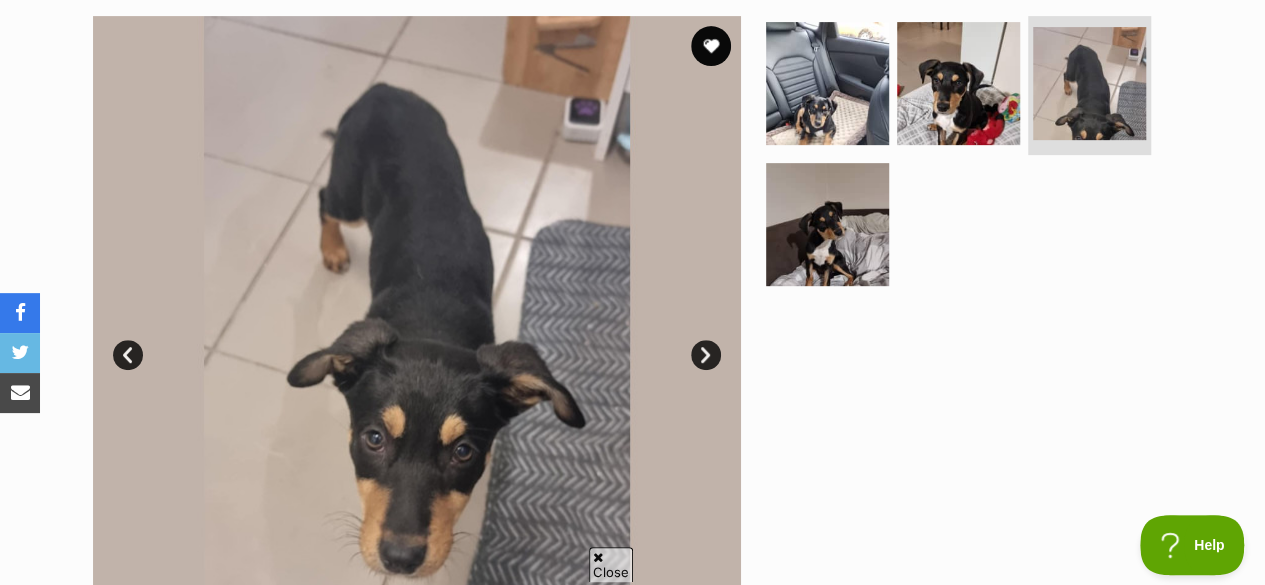 click on "Next" at bounding box center (706, 355) 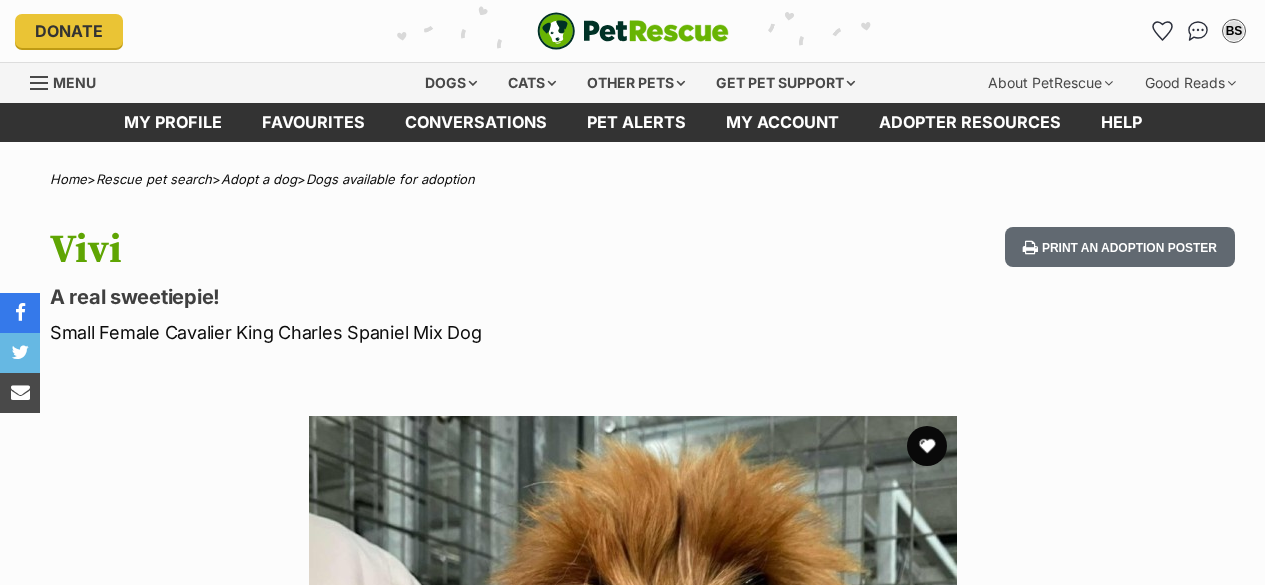 scroll, scrollTop: 0, scrollLeft: 0, axis: both 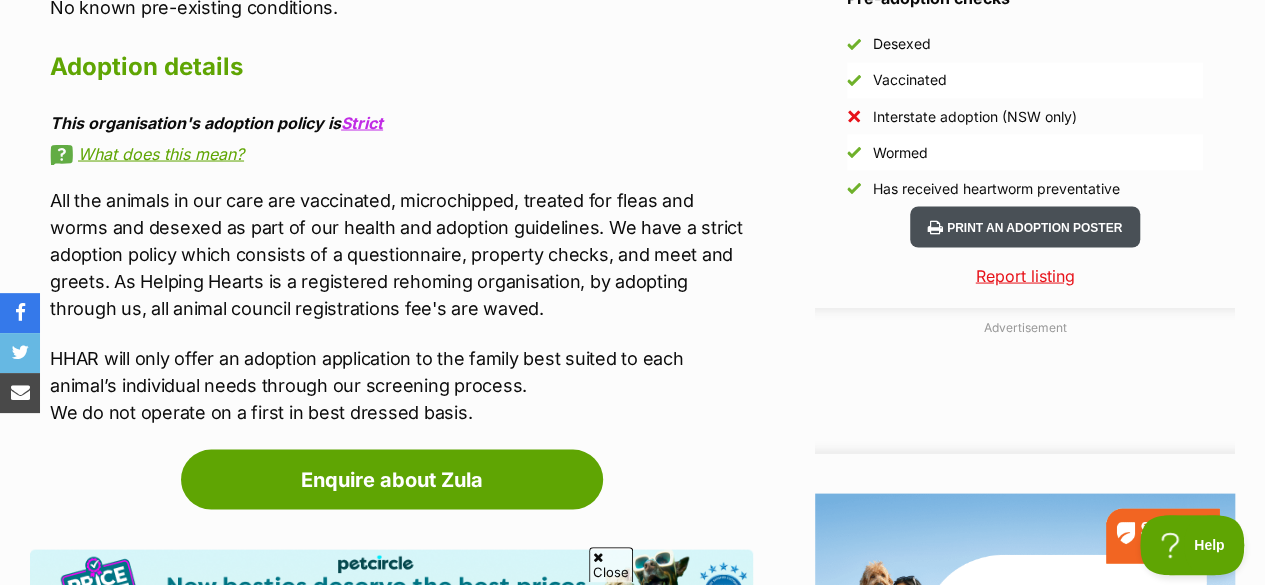 click on "Print an adoption poster" at bounding box center (1025, 226) 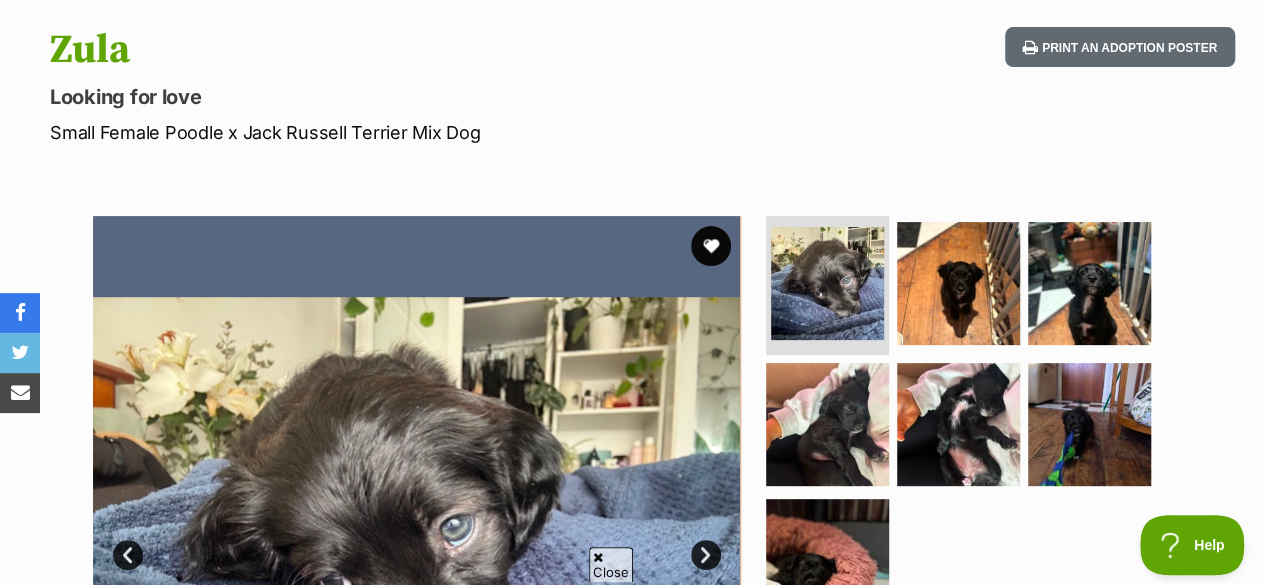 scroll, scrollTop: 0, scrollLeft: 0, axis: both 